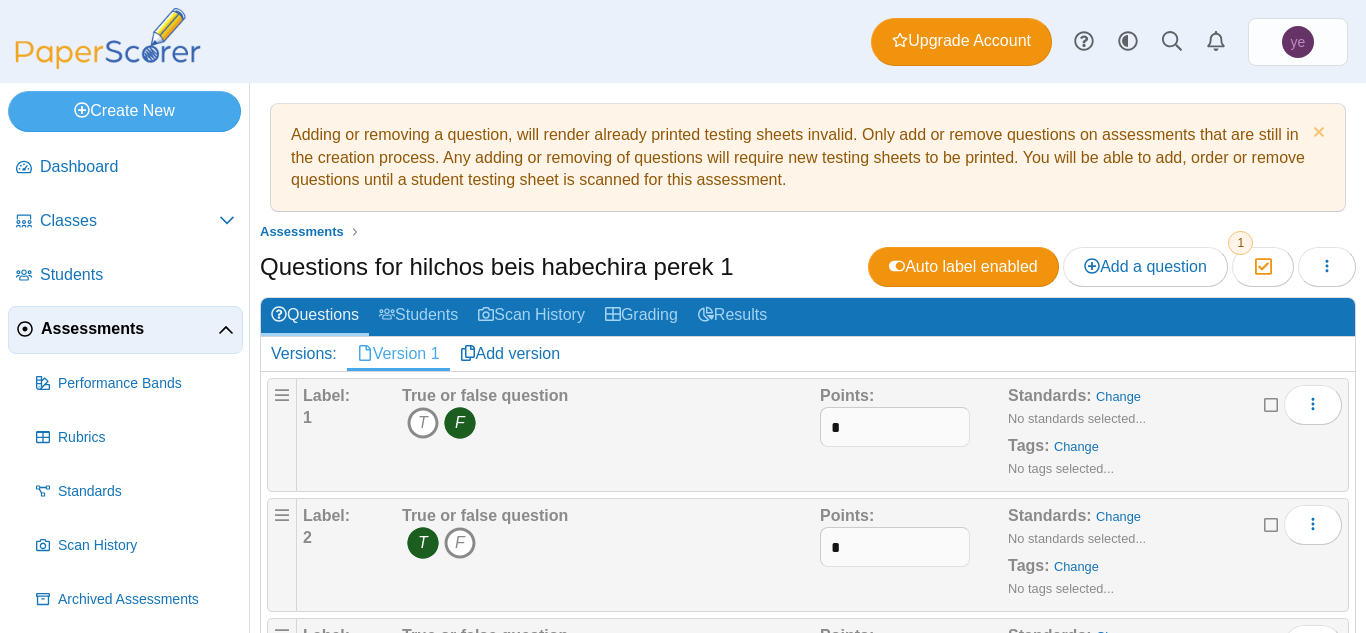 scroll, scrollTop: 0, scrollLeft: 0, axis: both 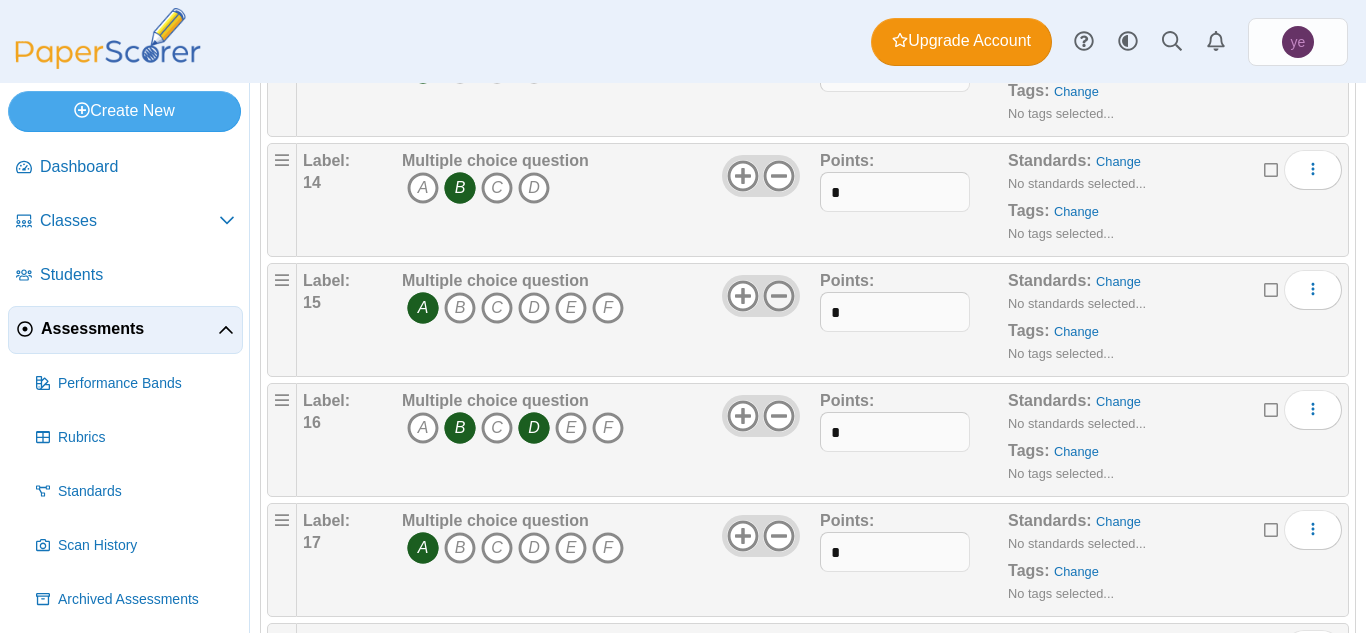 click 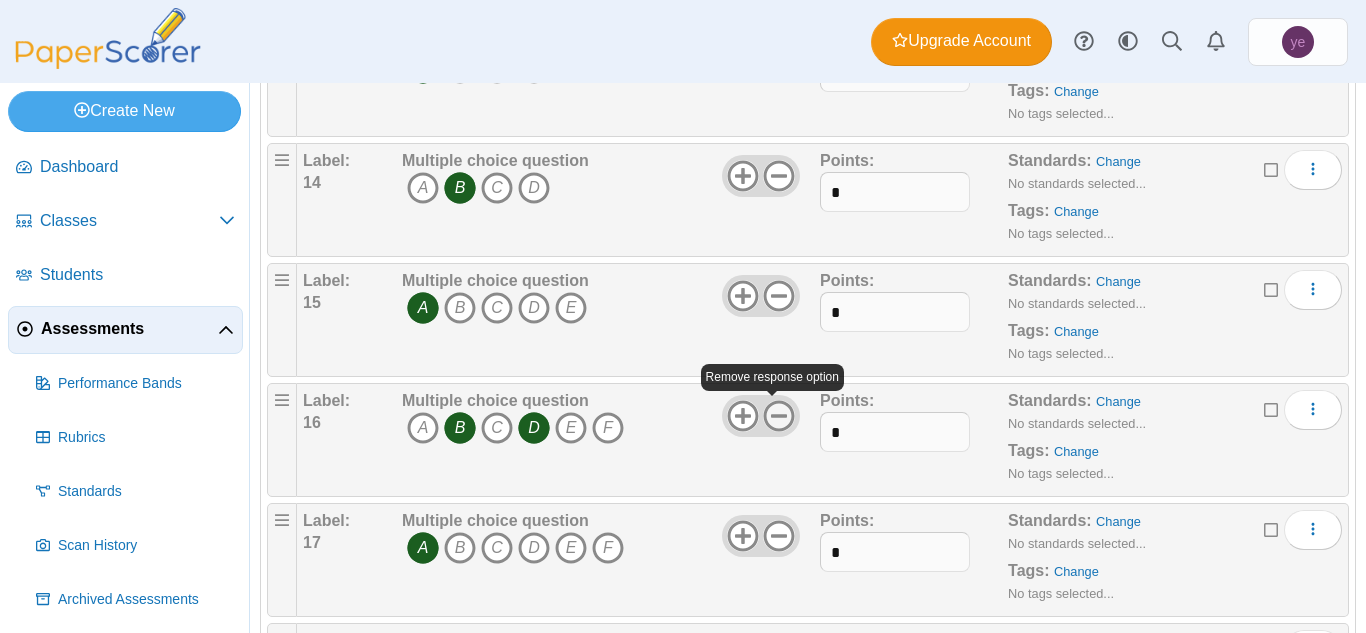 click 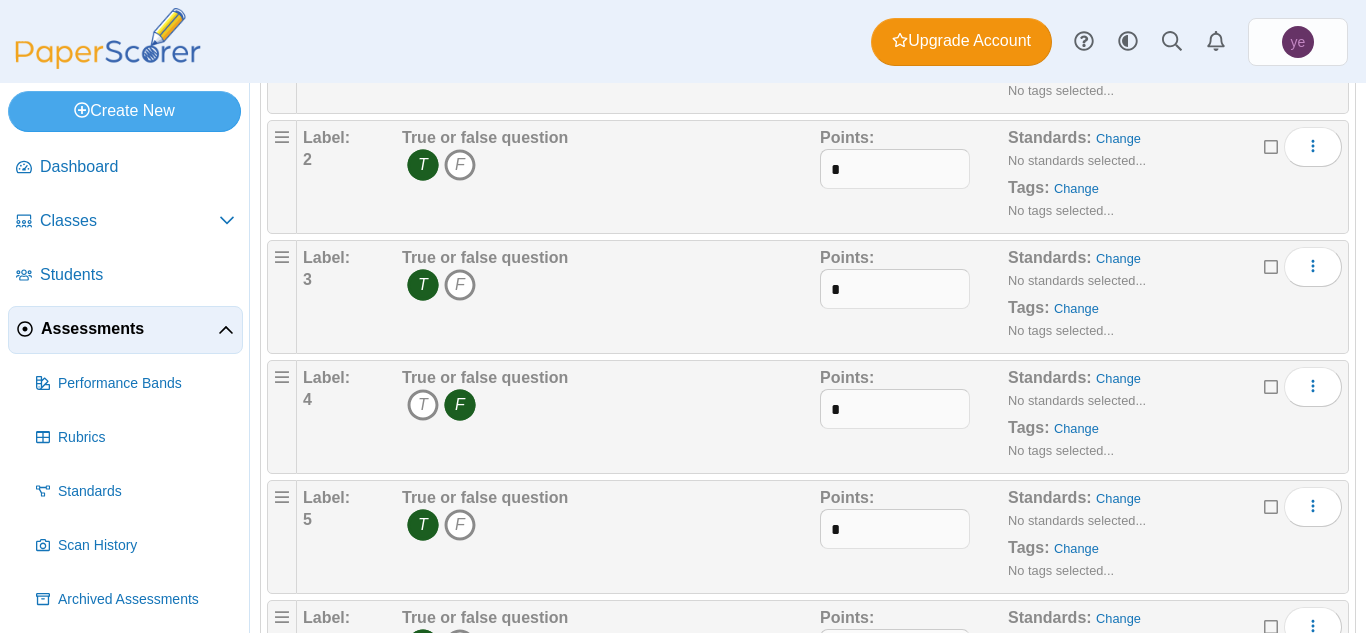 scroll, scrollTop: 0, scrollLeft: 0, axis: both 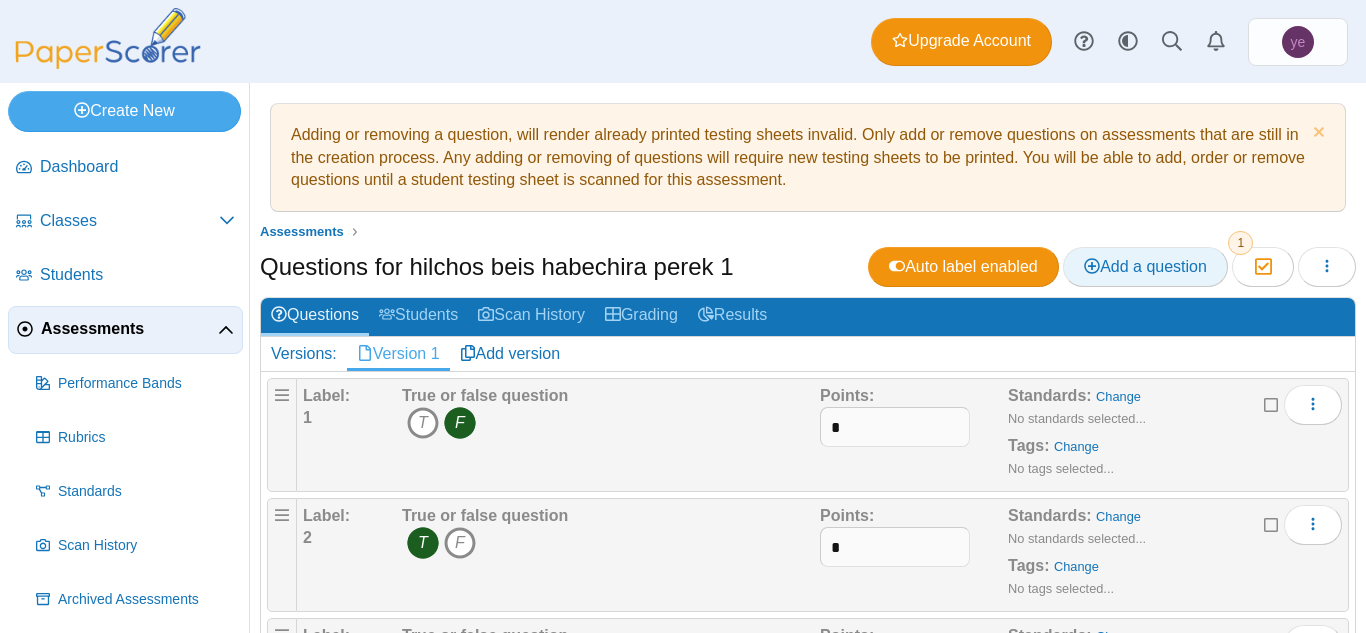 click on "Add a question" at bounding box center [1145, 266] 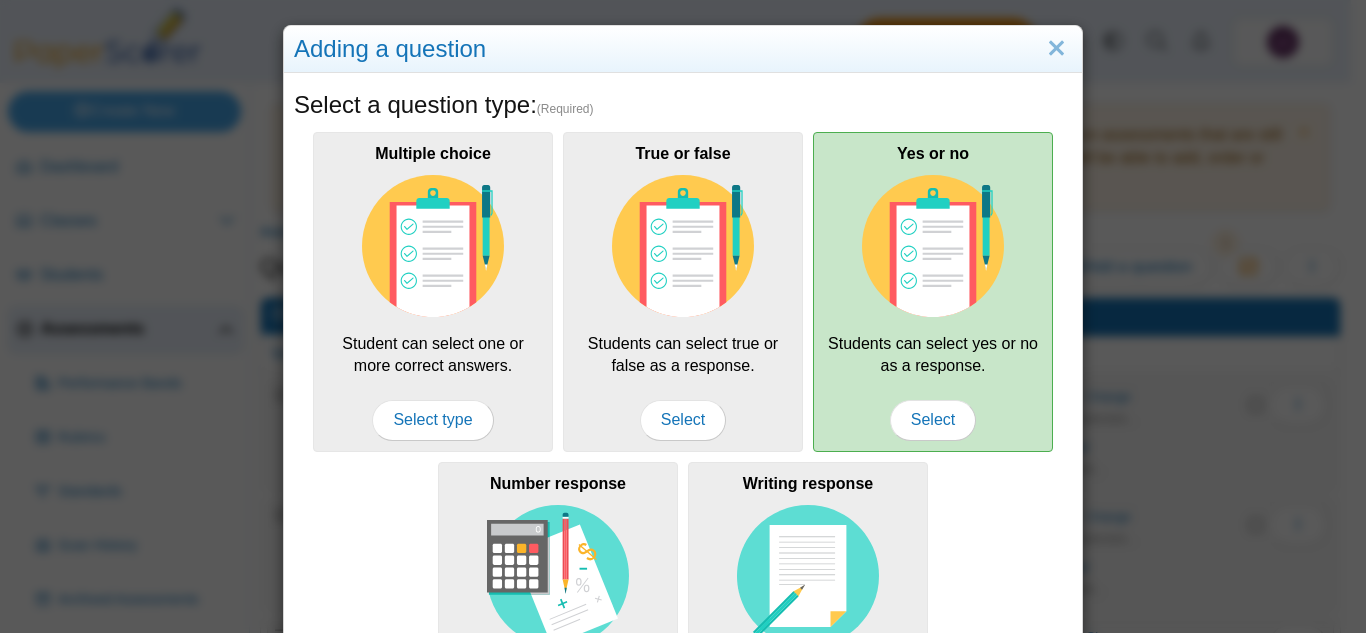 scroll, scrollTop: 0, scrollLeft: 0, axis: both 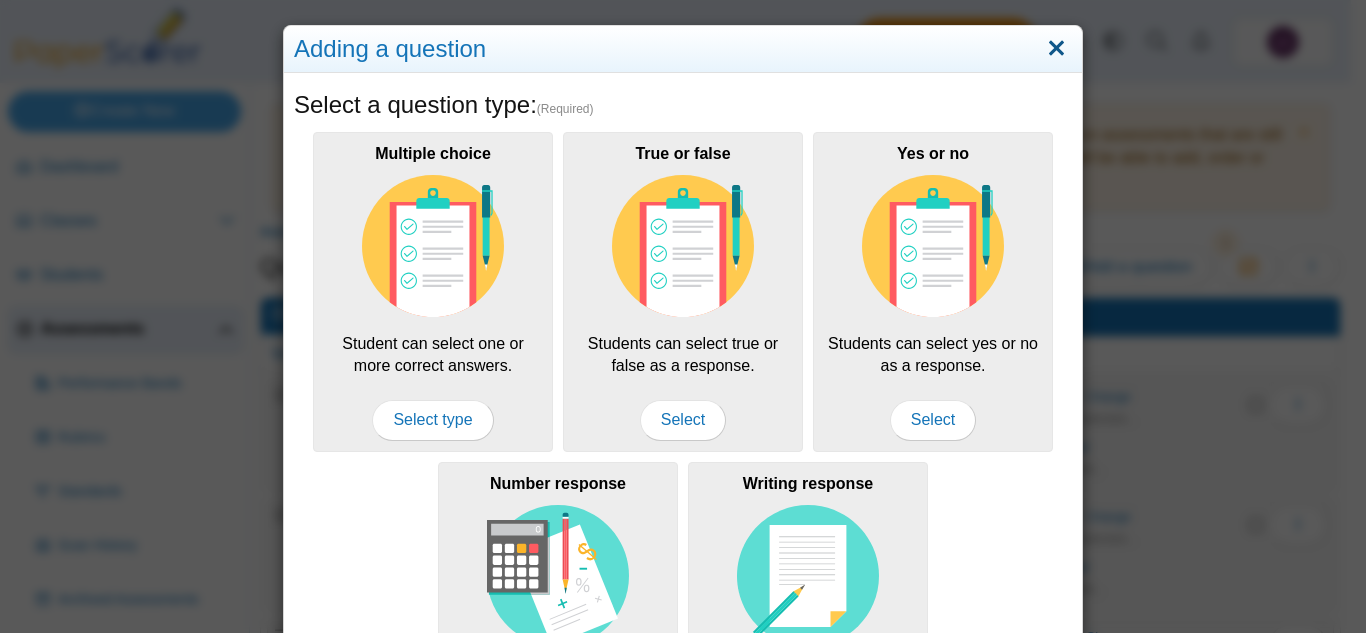 click at bounding box center (1056, 49) 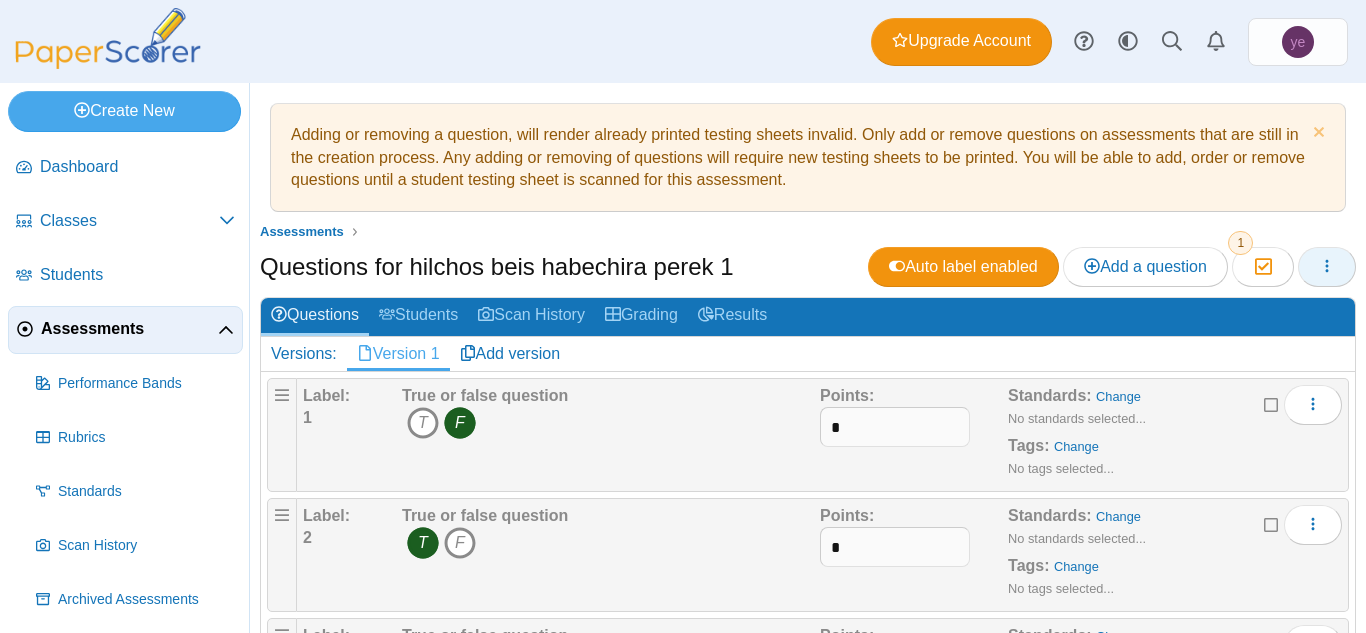 click at bounding box center (1327, 267) 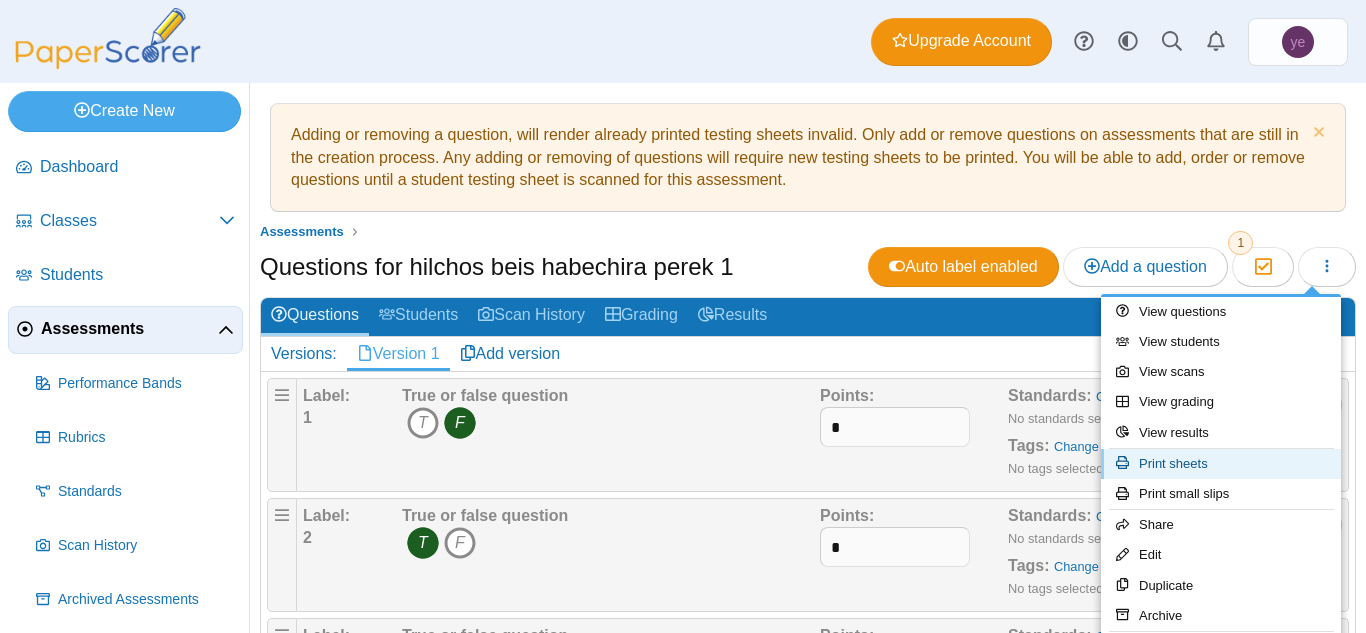 click on "Print sheets" at bounding box center [1221, 464] 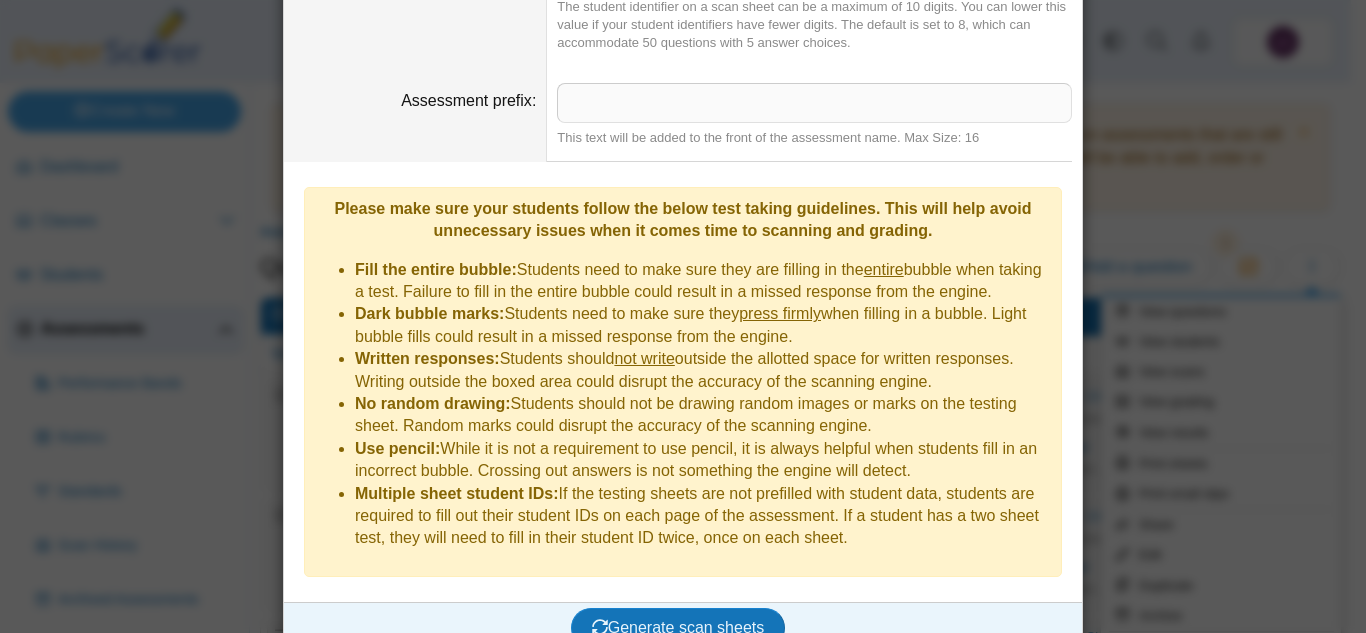 scroll, scrollTop: 0, scrollLeft: 0, axis: both 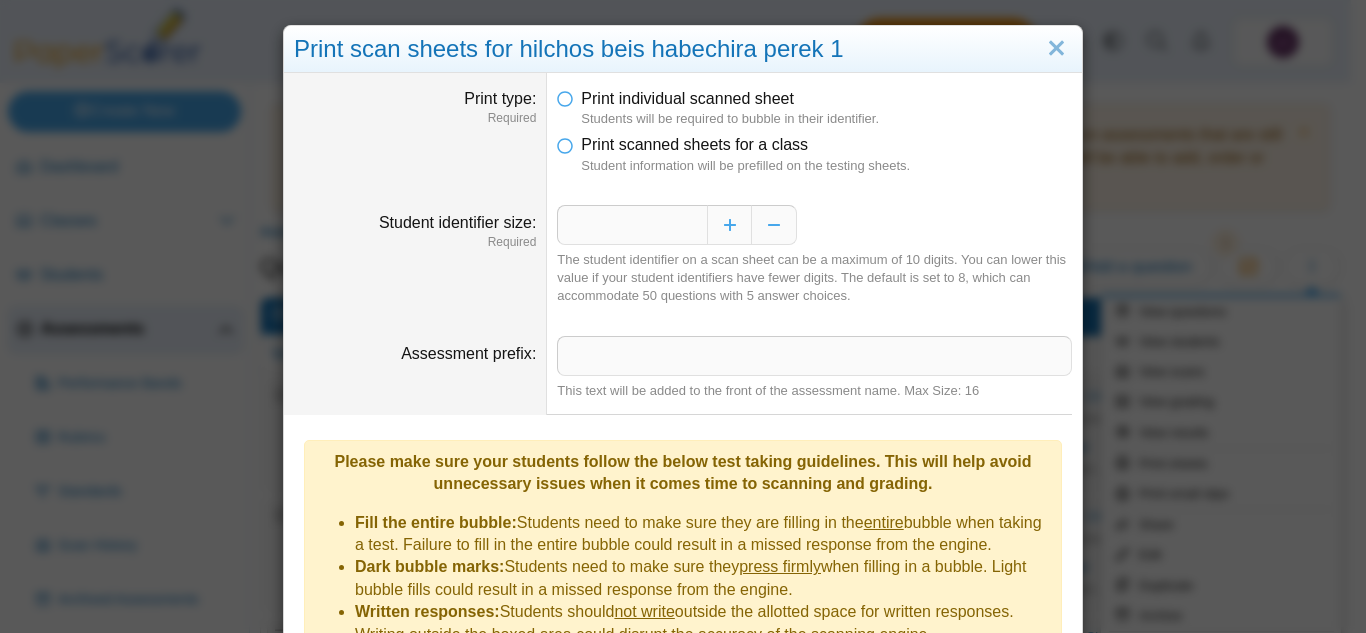 click on "Student information will be prefilled on the testing sheets." at bounding box center [826, 166] 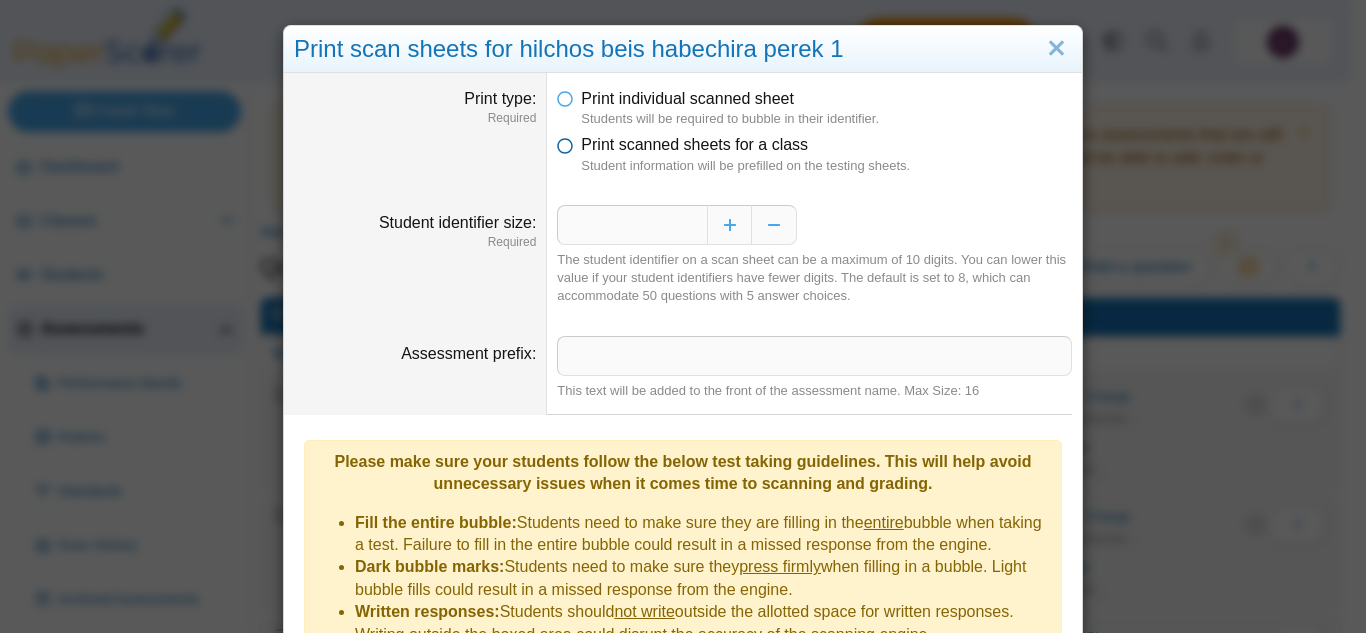 click on "Print scanned sheets for a class" at bounding box center (694, 144) 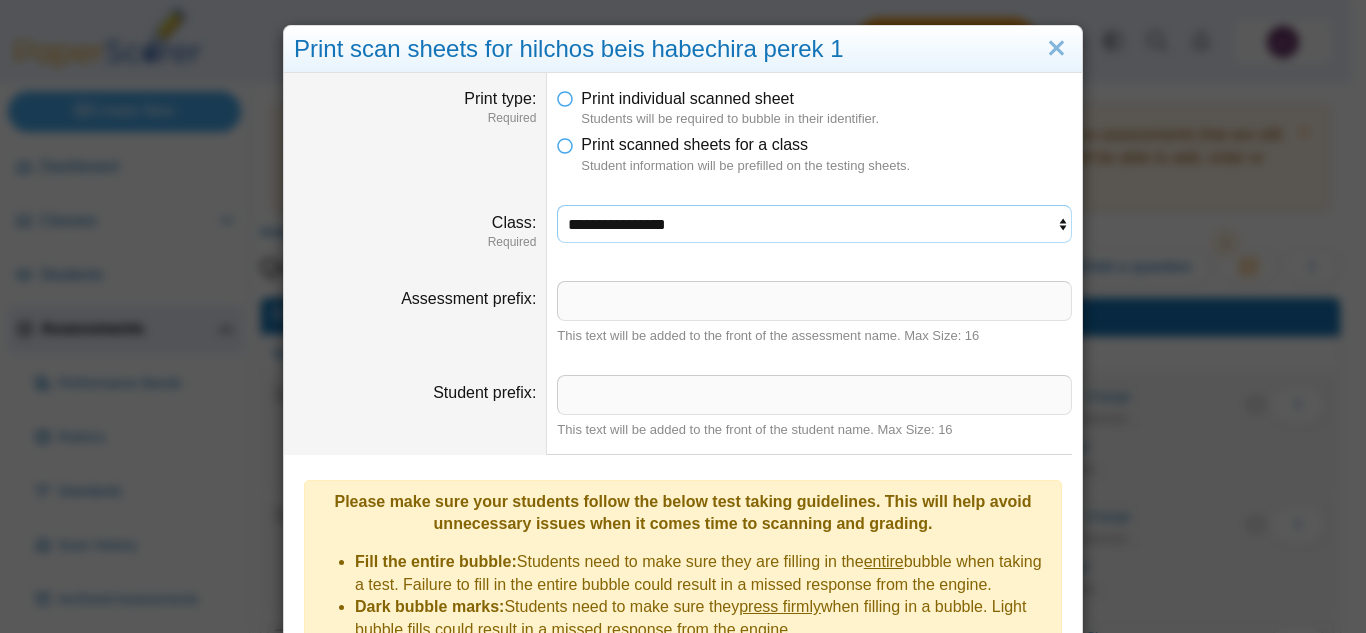 click on "**********" at bounding box center [814, 224] 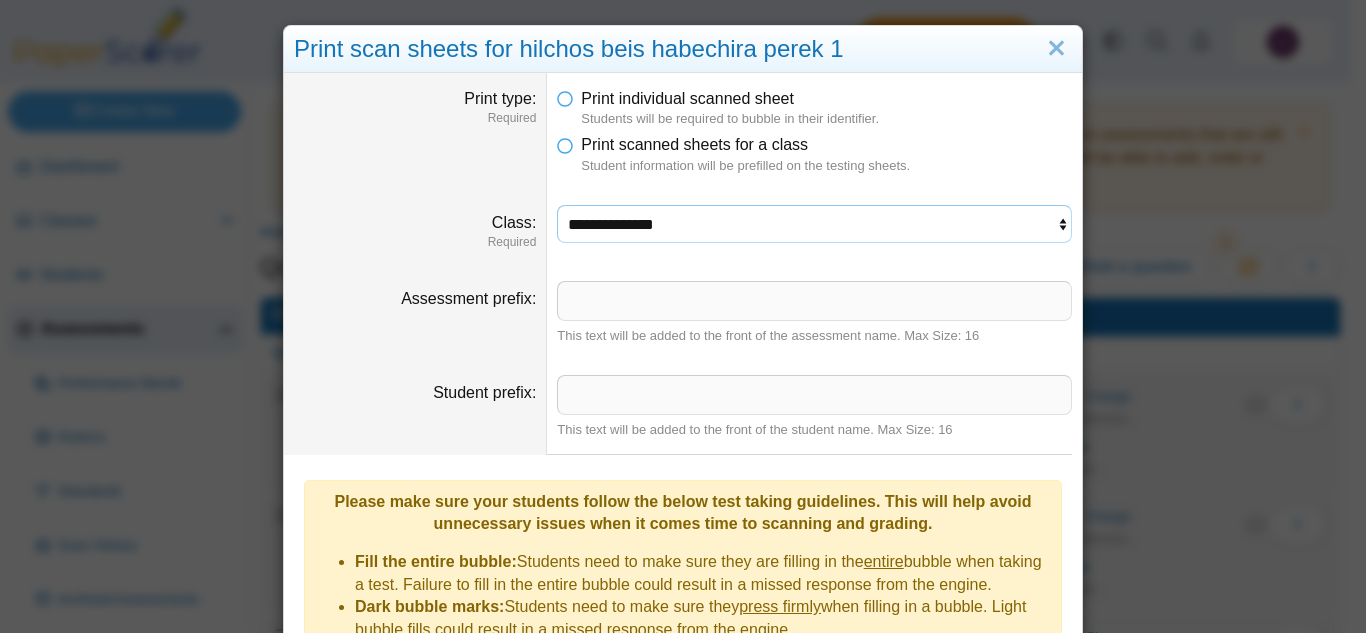 click on "**********" at bounding box center (814, 224) 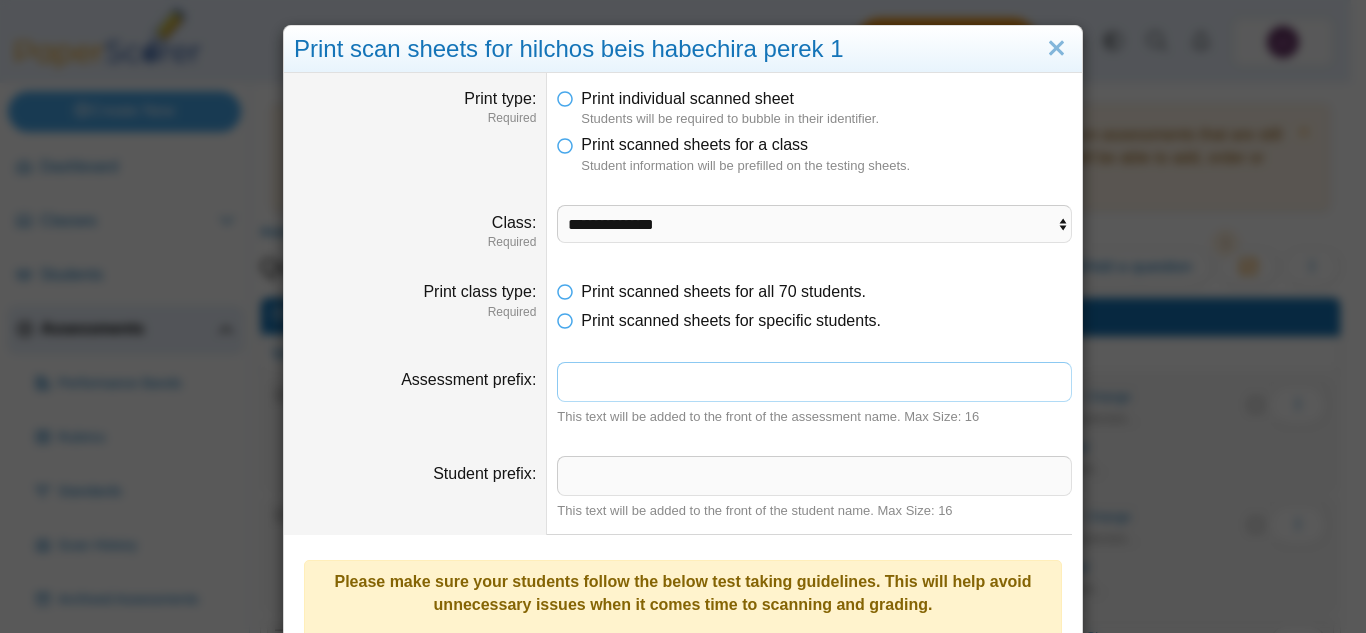 click on "Assessment prefix" at bounding box center (814, 382) 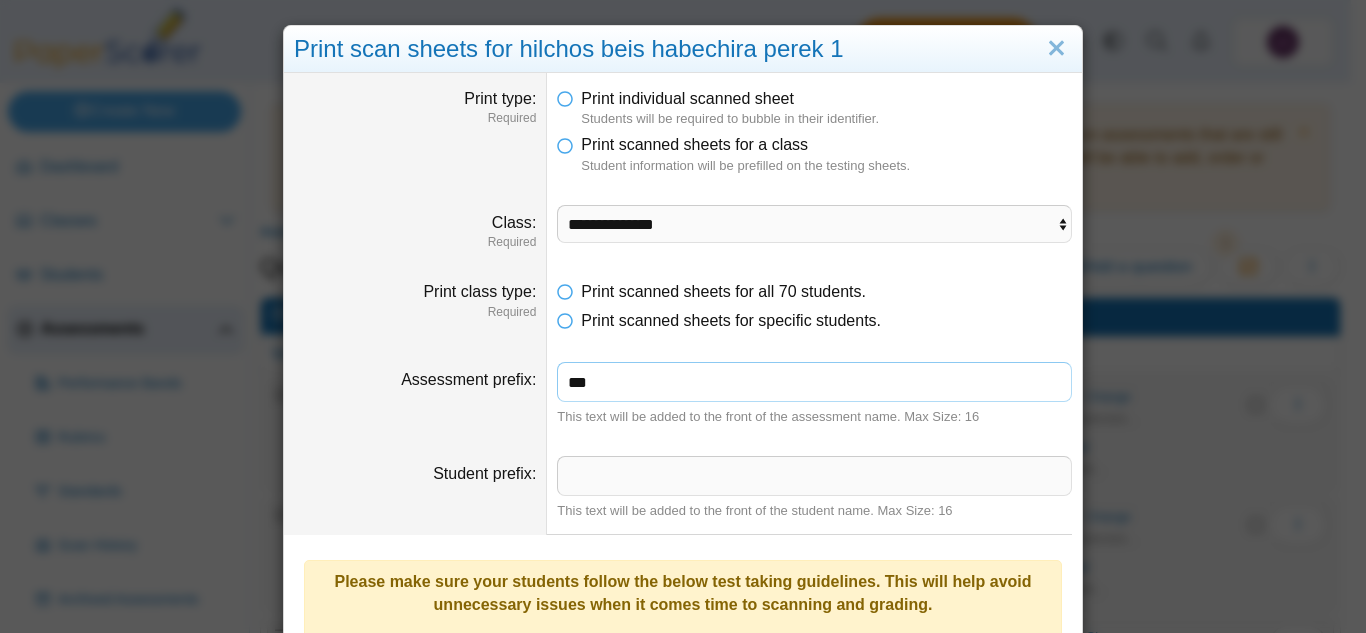 type on "***" 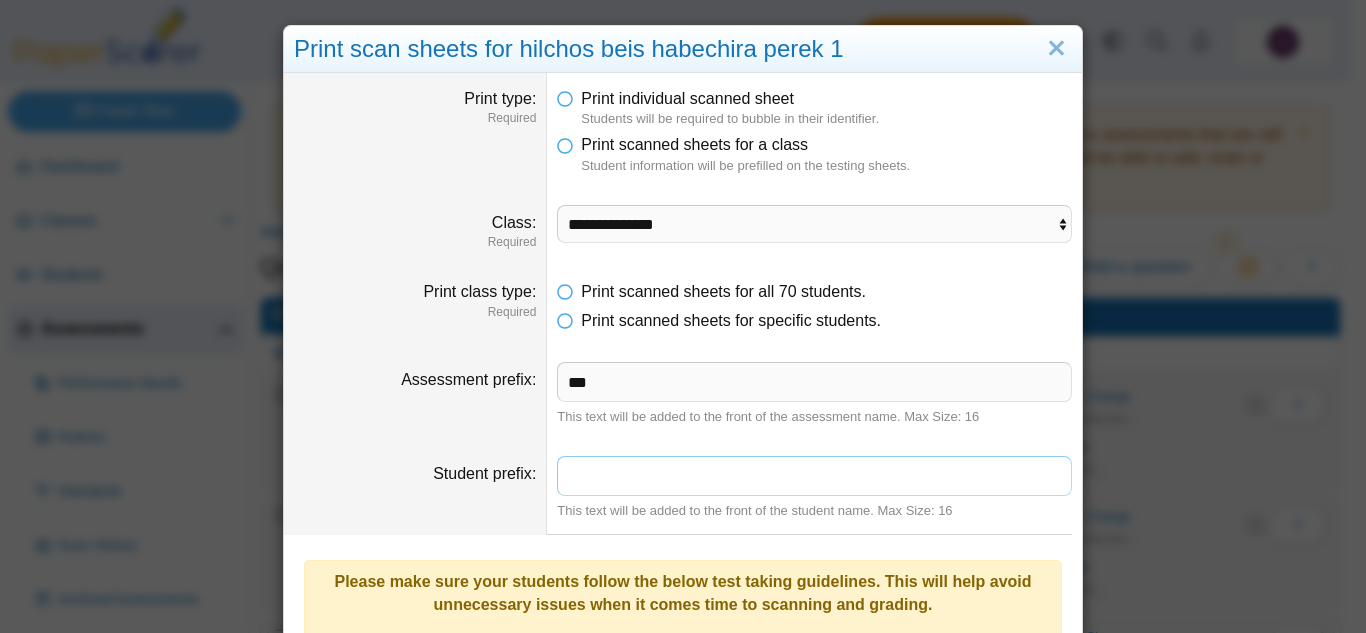 click on "Student prefix" at bounding box center (814, 476) 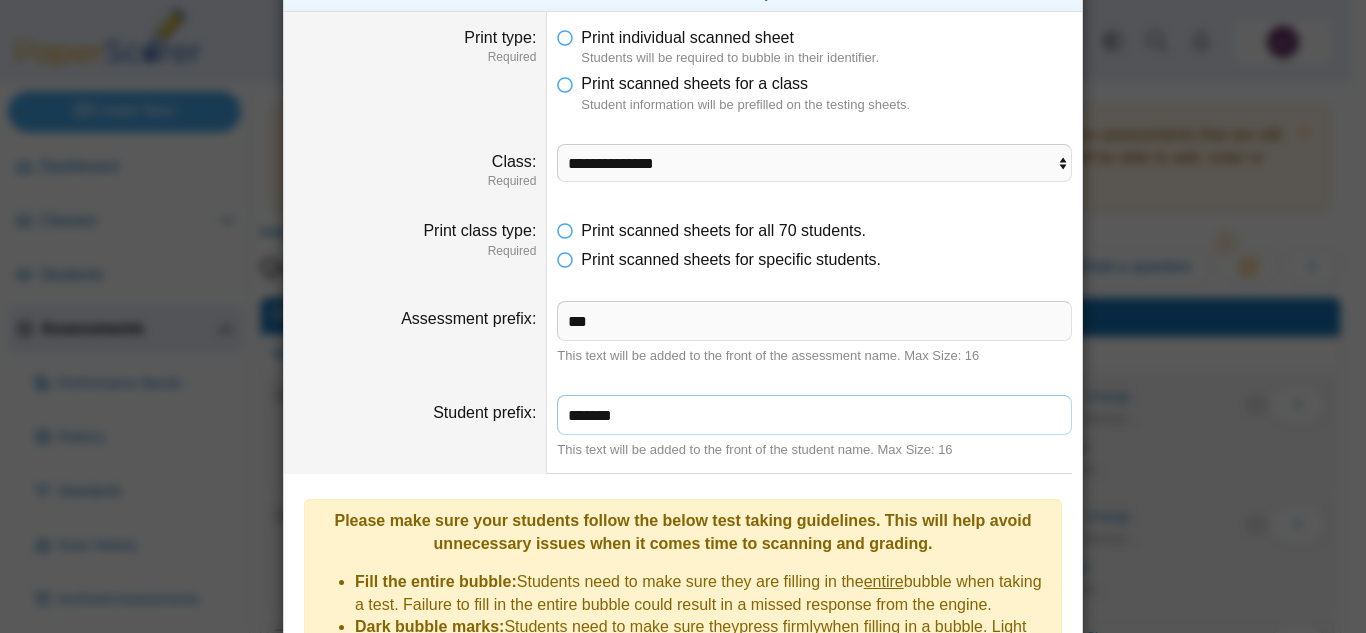 scroll, scrollTop: 62, scrollLeft: 0, axis: vertical 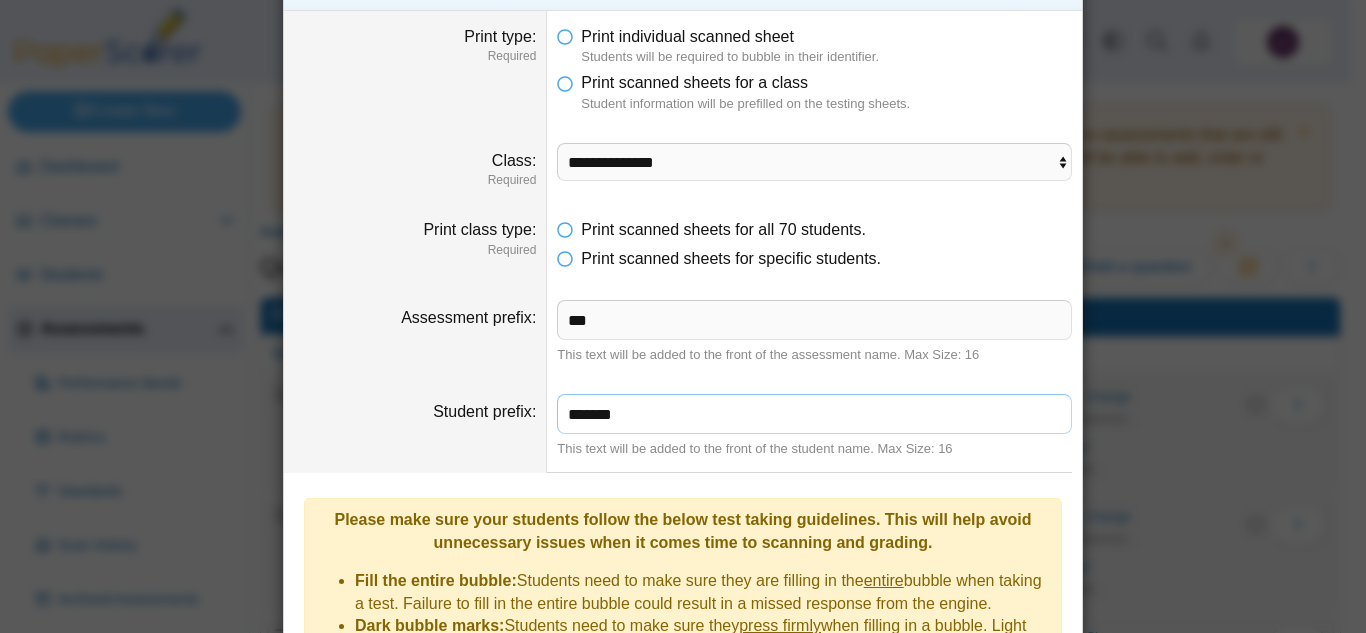 type on "*******" 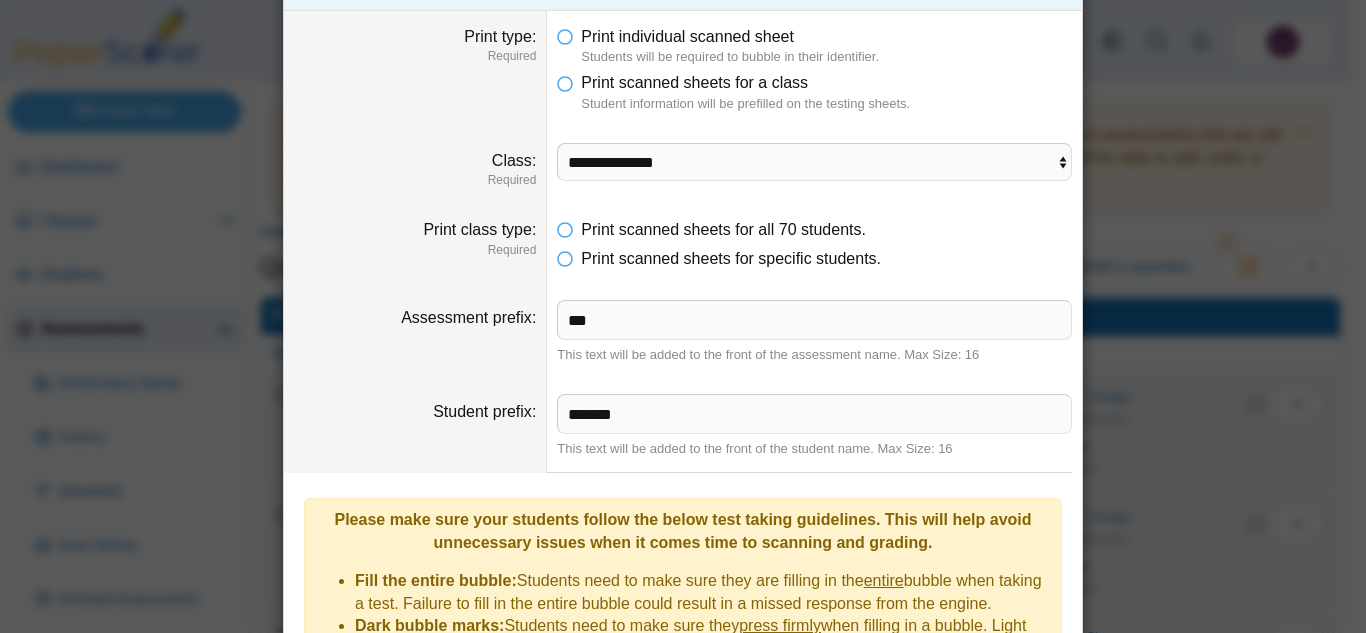click on "*******
This text will be added to the front of the student name. Max Size: 16" at bounding box center [814, 426] 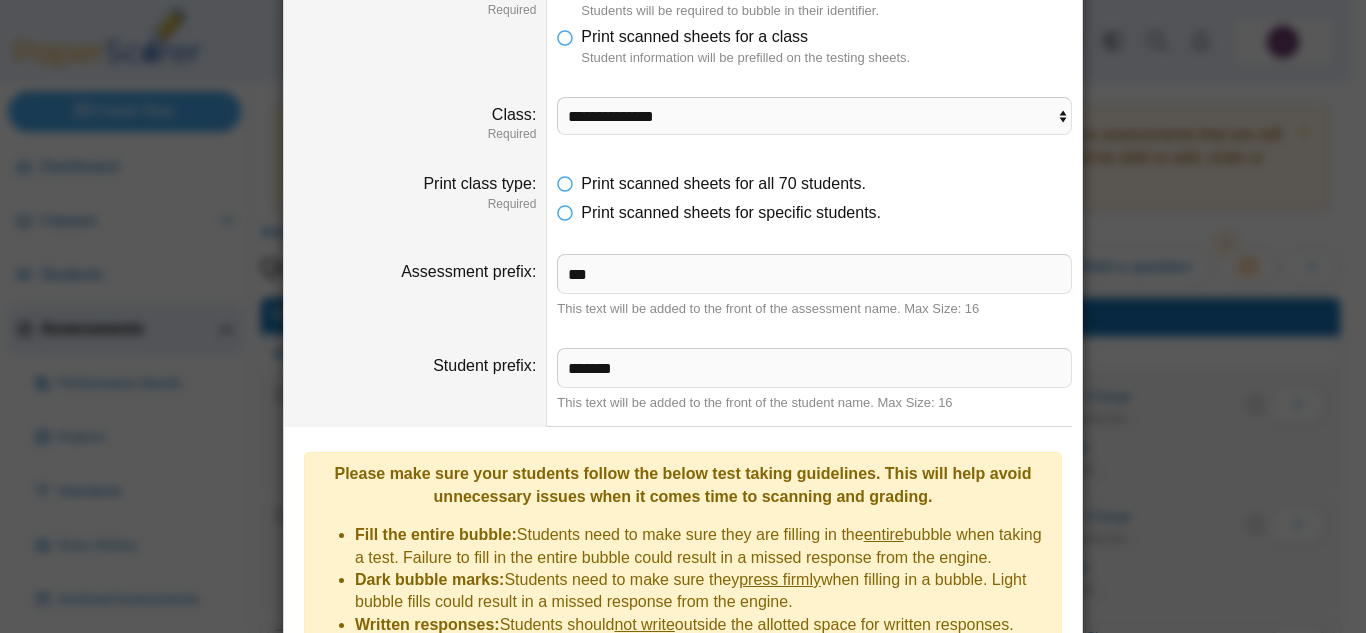 scroll, scrollTop: 374, scrollLeft: 0, axis: vertical 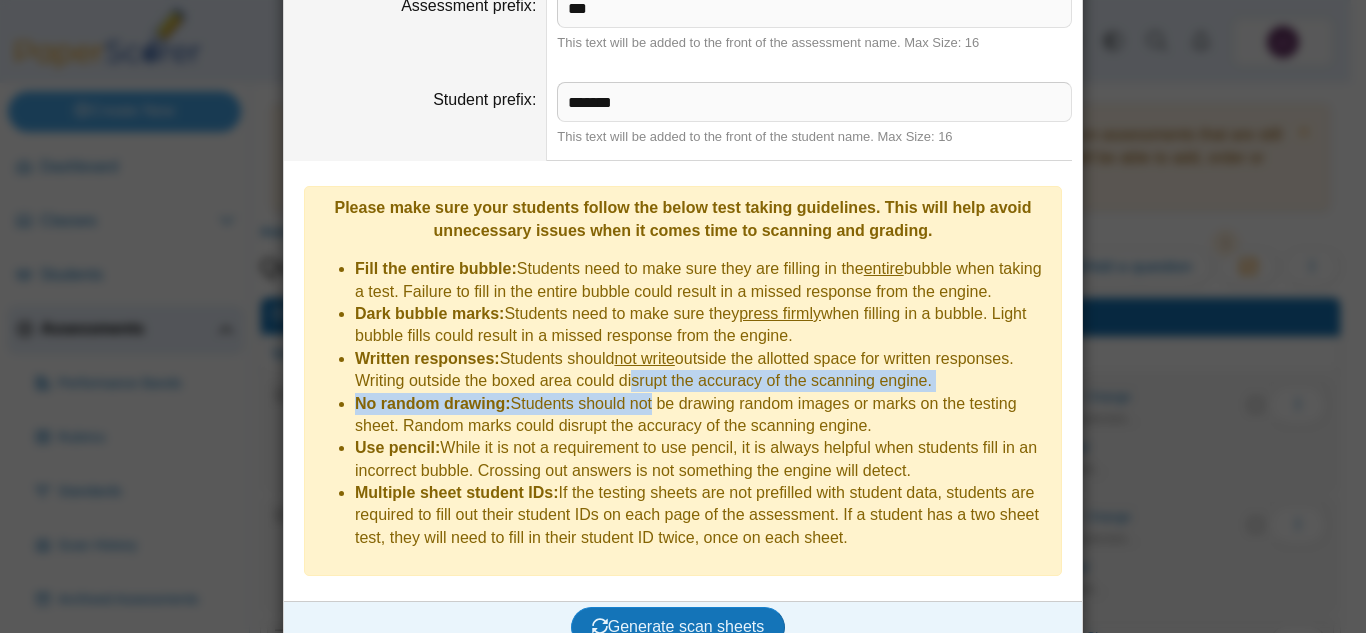 drag, startPoint x: 658, startPoint y: 393, endPoint x: 619, endPoint y: 359, distance: 51.739735 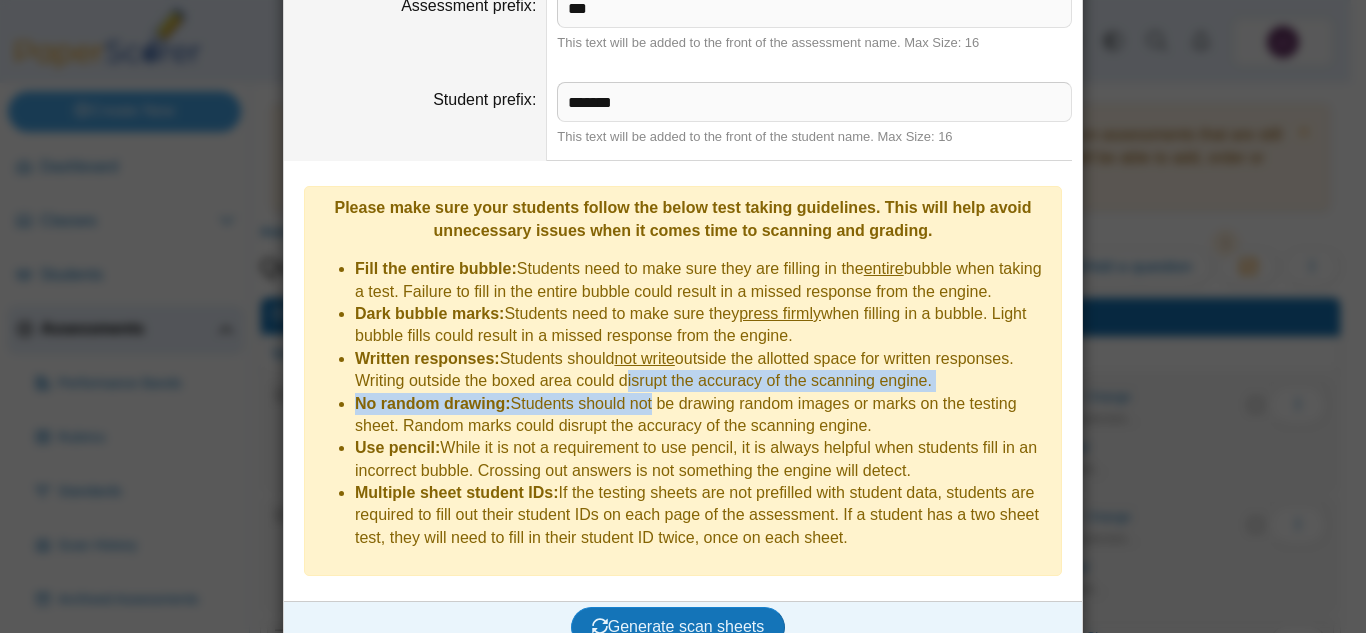 click on "Written responses:  Students should  not write  outside the allotted space for written responses. Writing outside the boxed area could disrupt the accuracy of the scanning engine." at bounding box center [703, 370] 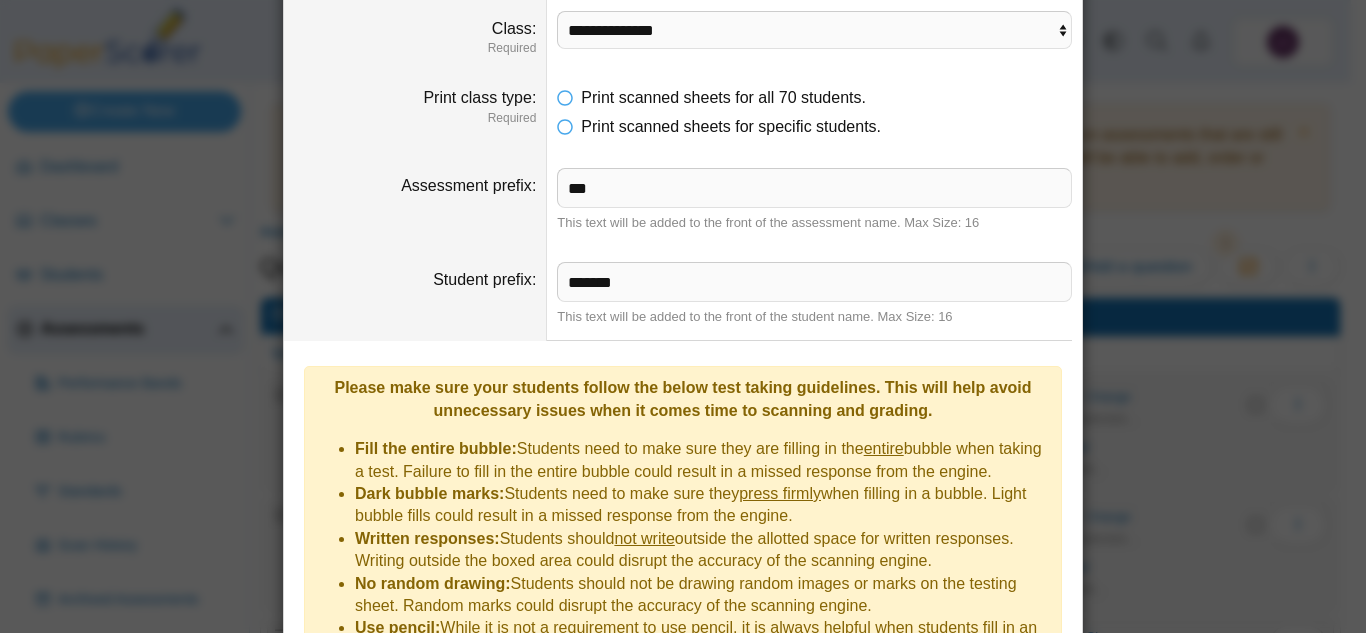 scroll, scrollTop: 193, scrollLeft: 0, axis: vertical 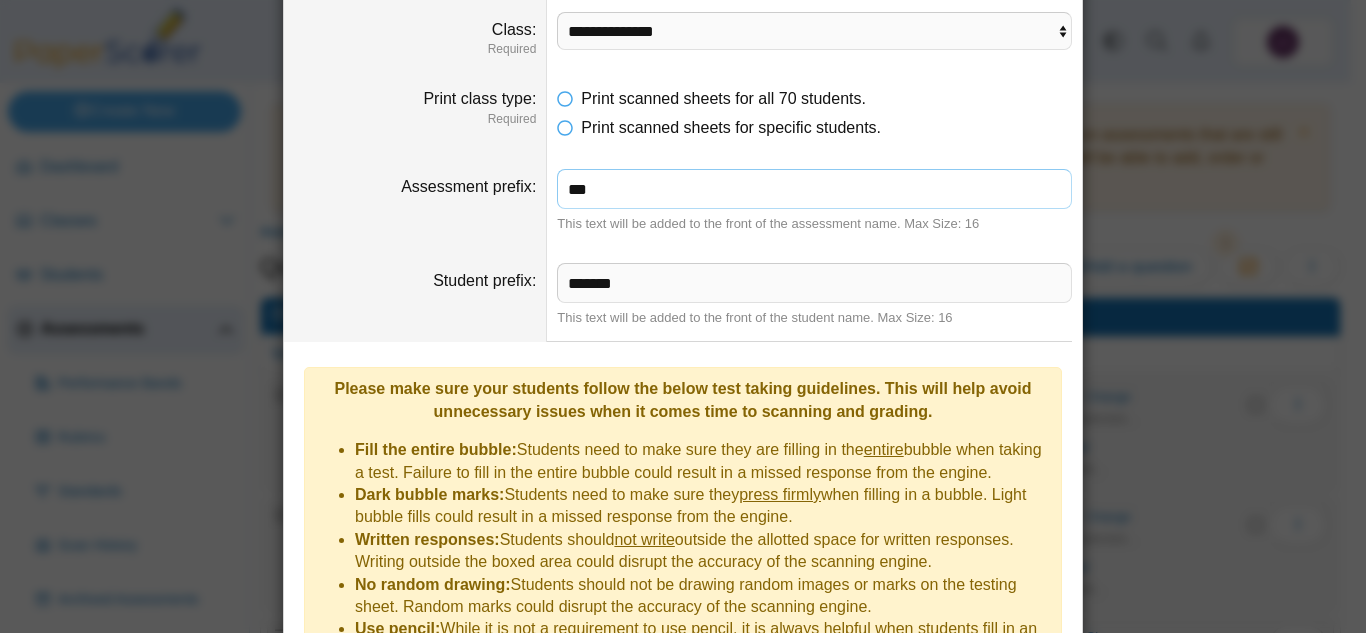 click on "***" at bounding box center (814, 189) 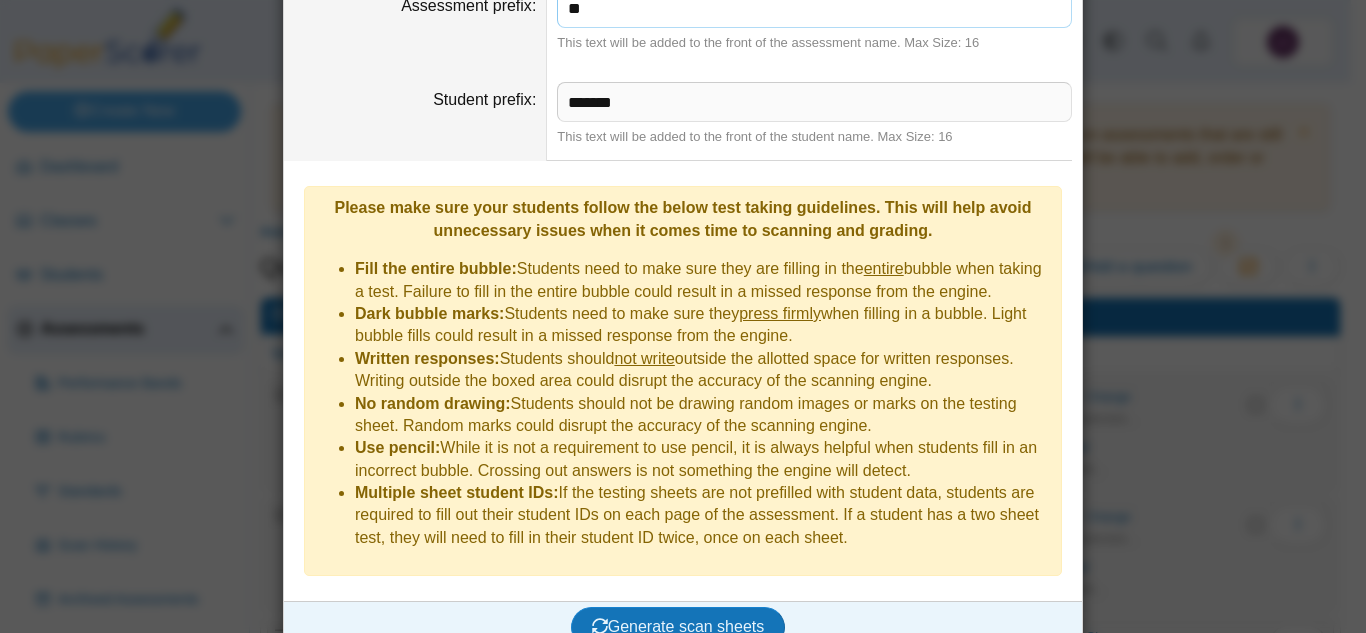 scroll, scrollTop: 372, scrollLeft: 0, axis: vertical 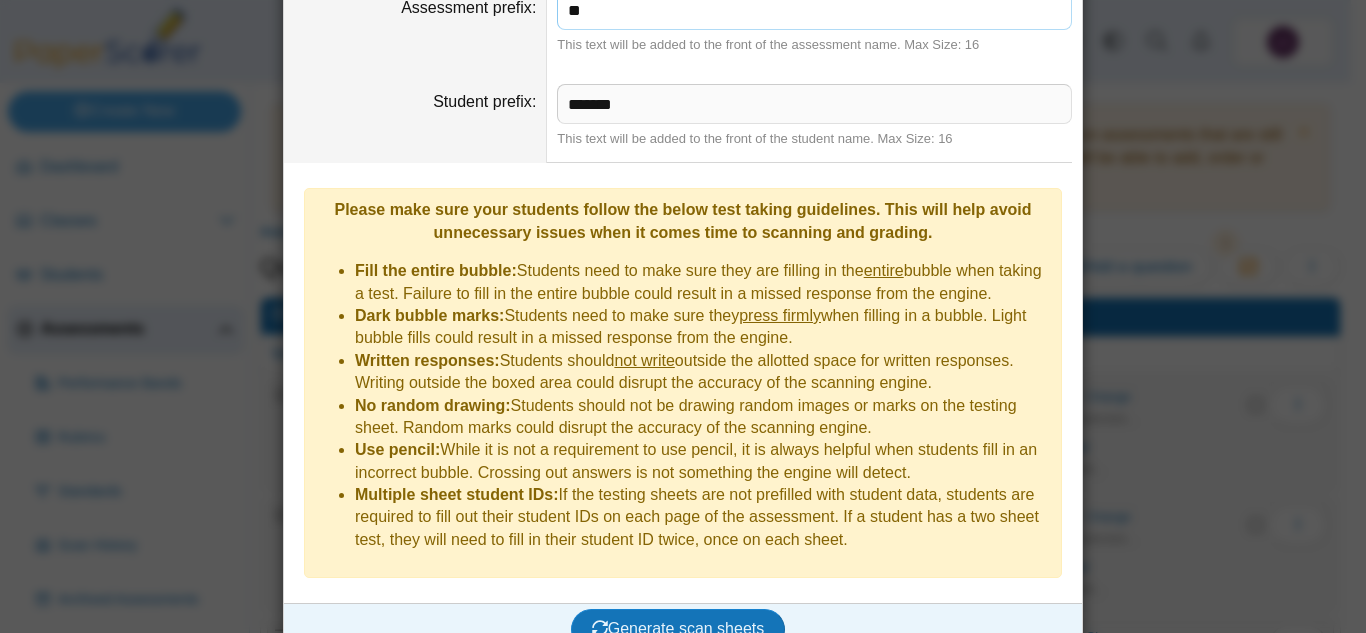 type on "*" 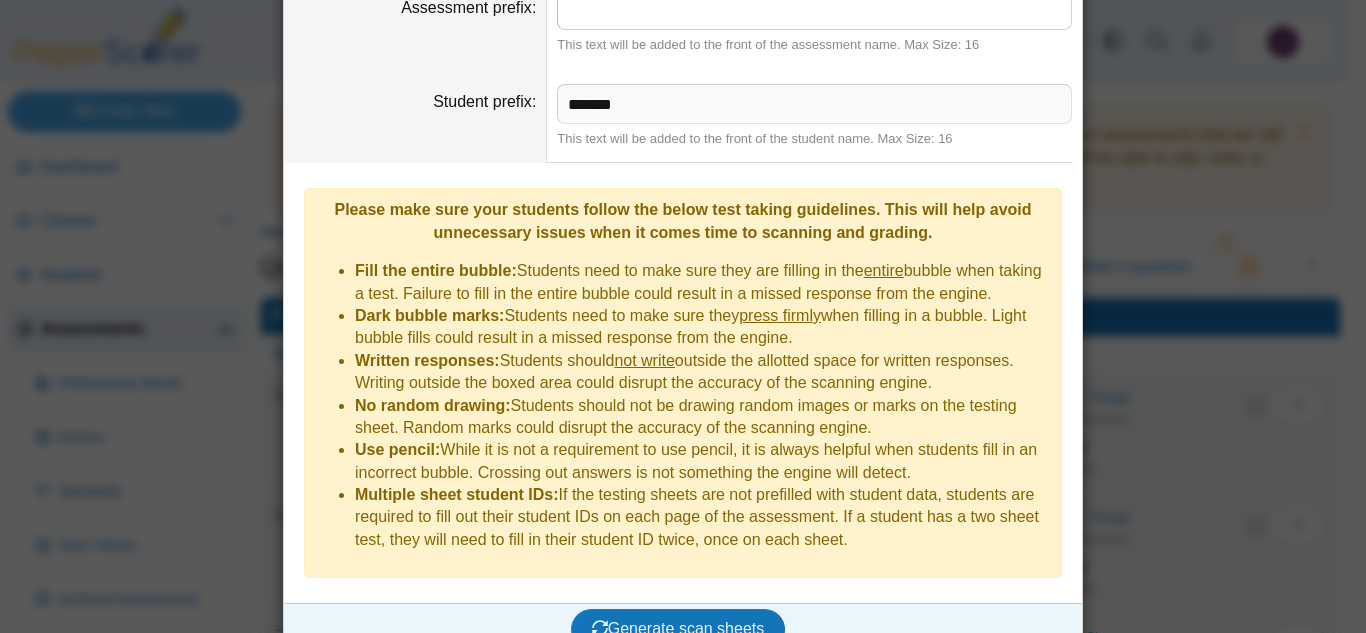 type 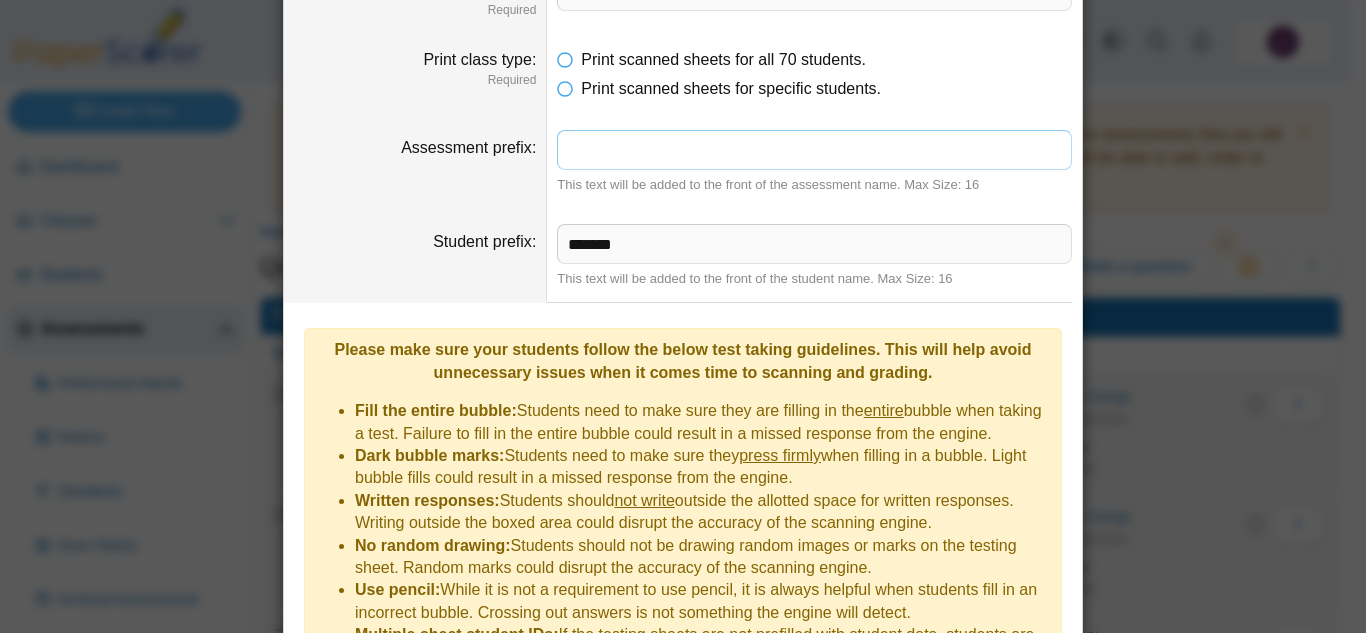 scroll, scrollTop: 225, scrollLeft: 0, axis: vertical 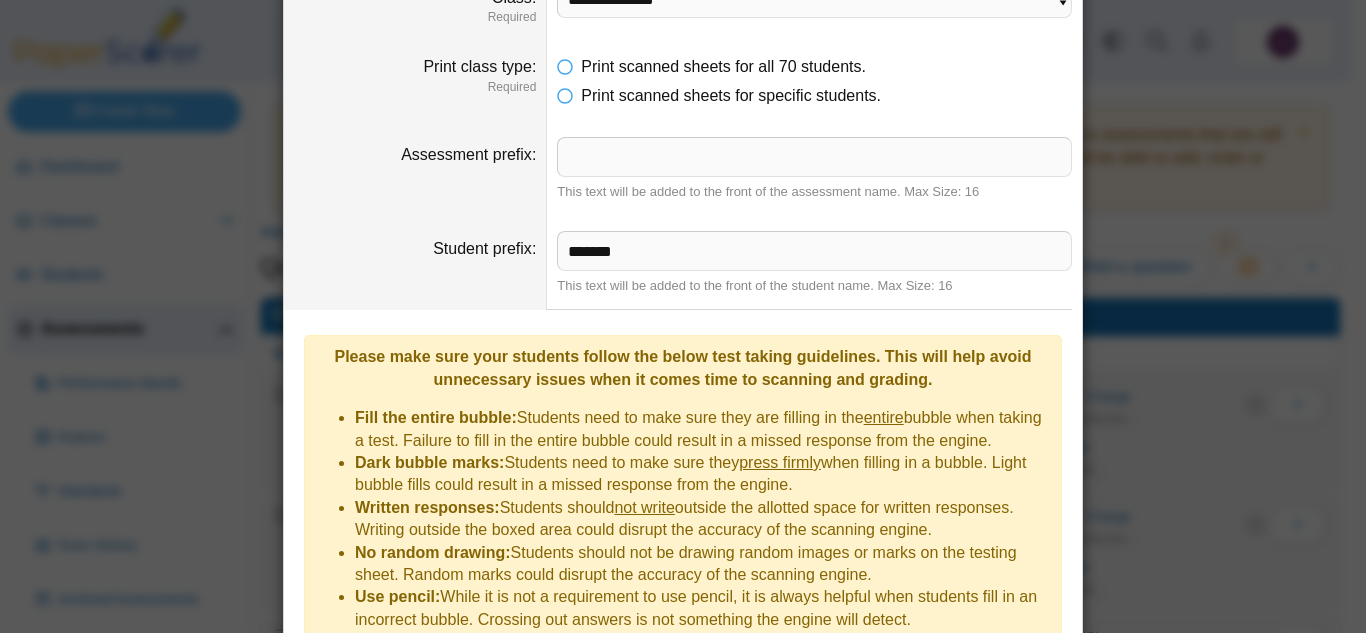 drag, startPoint x: 674, startPoint y: 135, endPoint x: 555, endPoint y: 460, distance: 346.10114 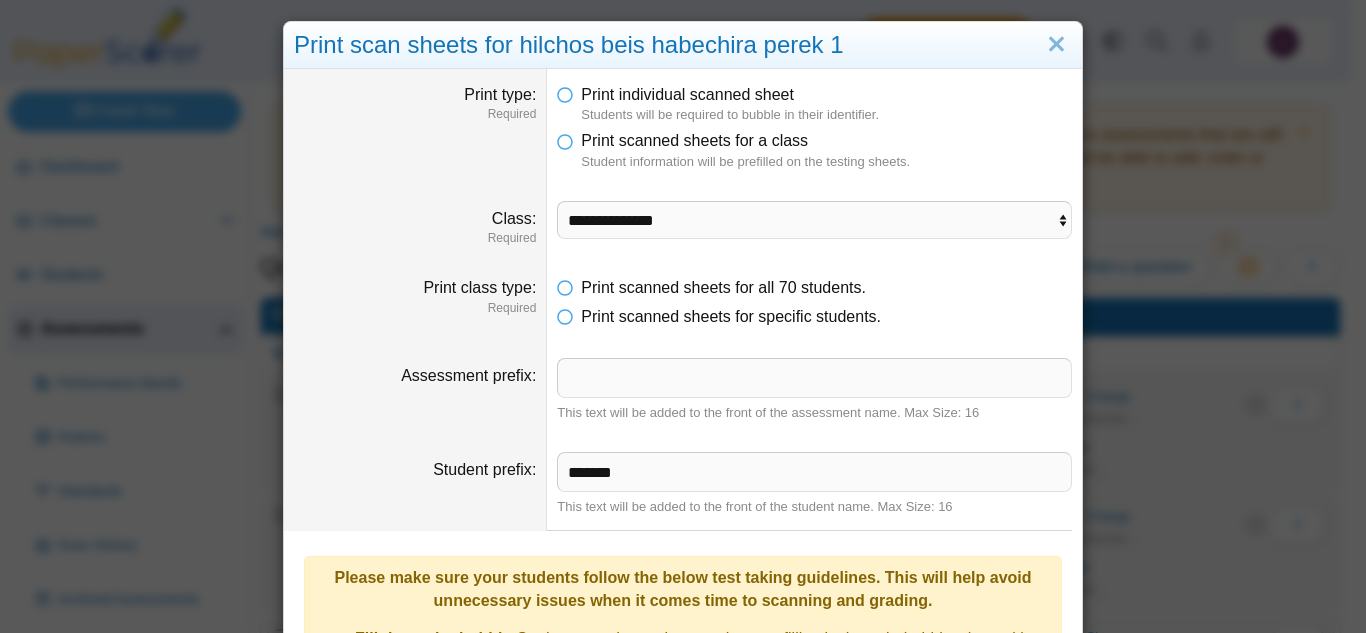 scroll, scrollTop: 374, scrollLeft: 0, axis: vertical 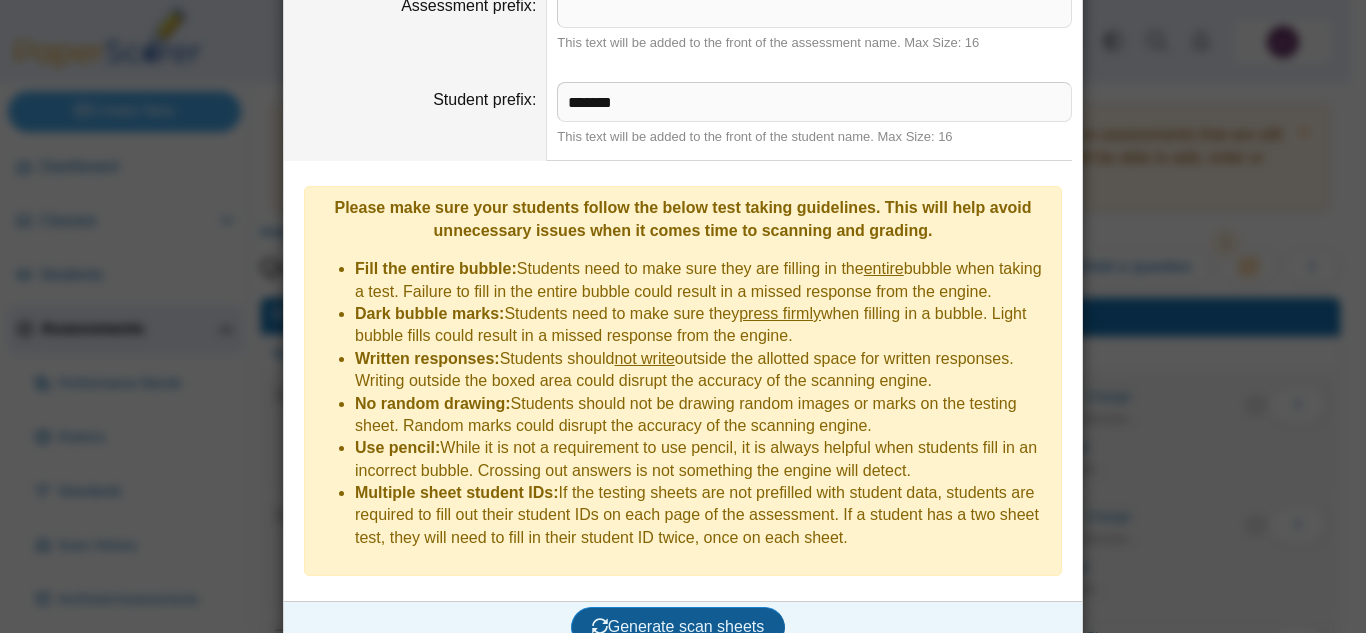 click on "Generate scan sheets" at bounding box center (678, 626) 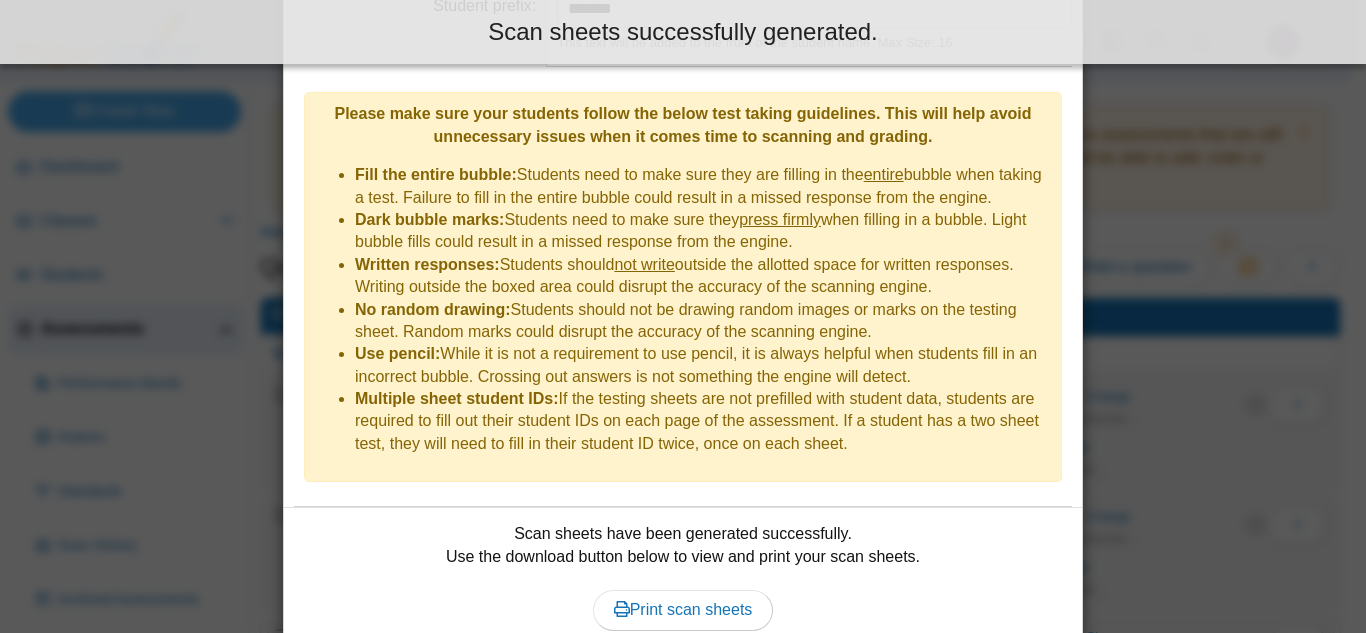 scroll, scrollTop: 535, scrollLeft: 0, axis: vertical 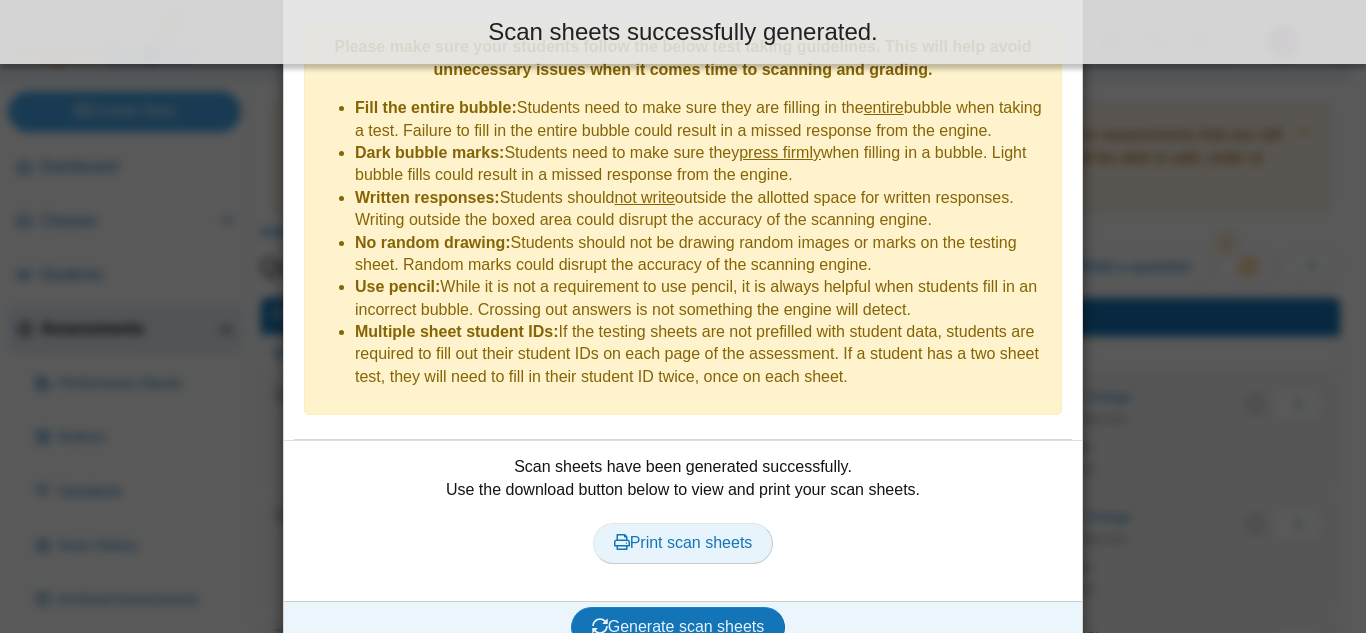 click on "Print scan sheets" at bounding box center (683, 542) 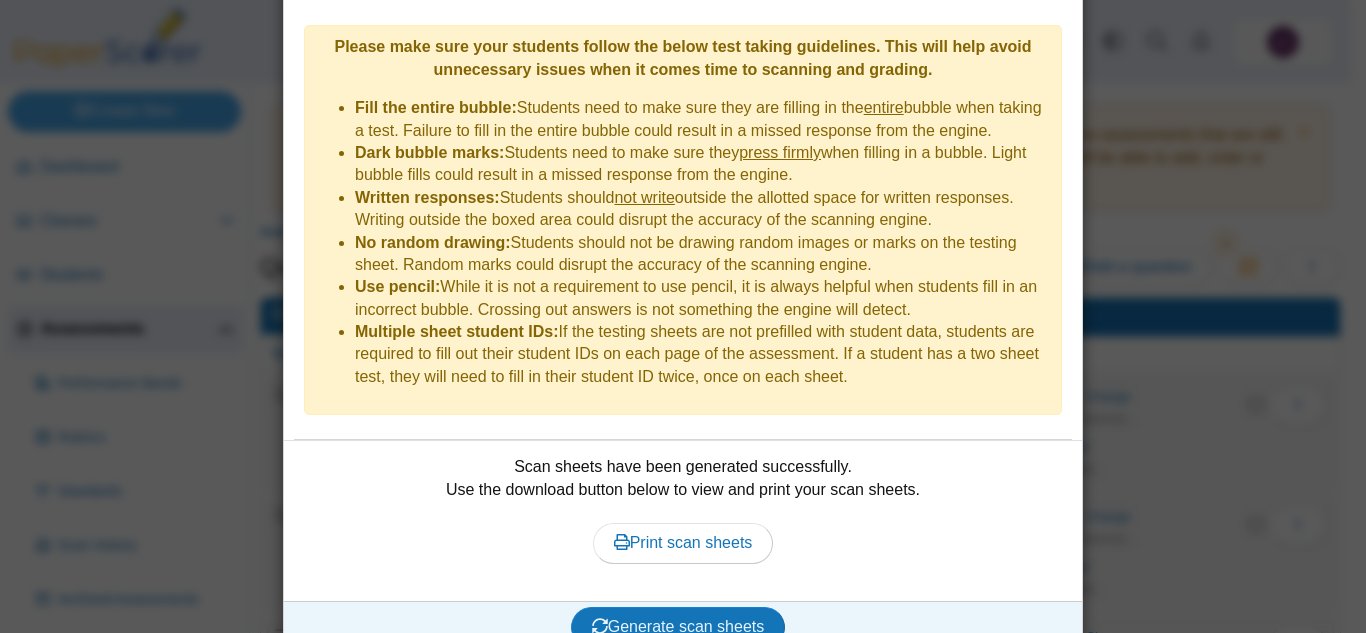 click on "**********" at bounding box center (683, 316) 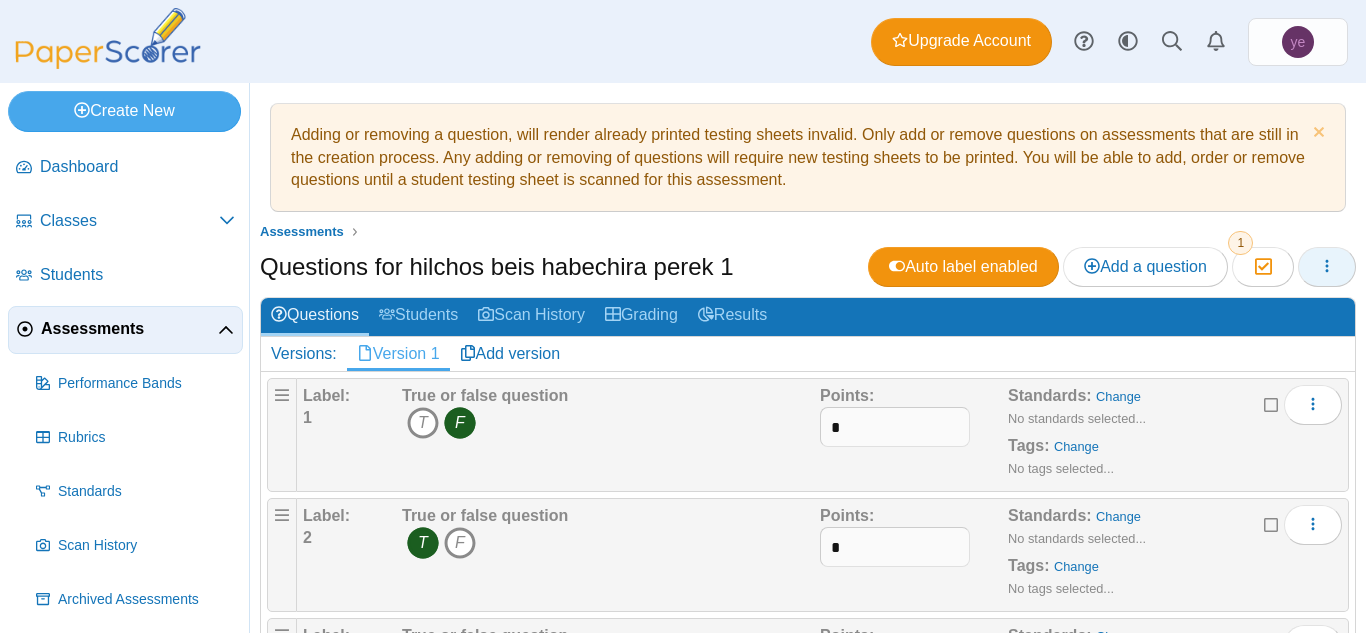 click at bounding box center [1327, 267] 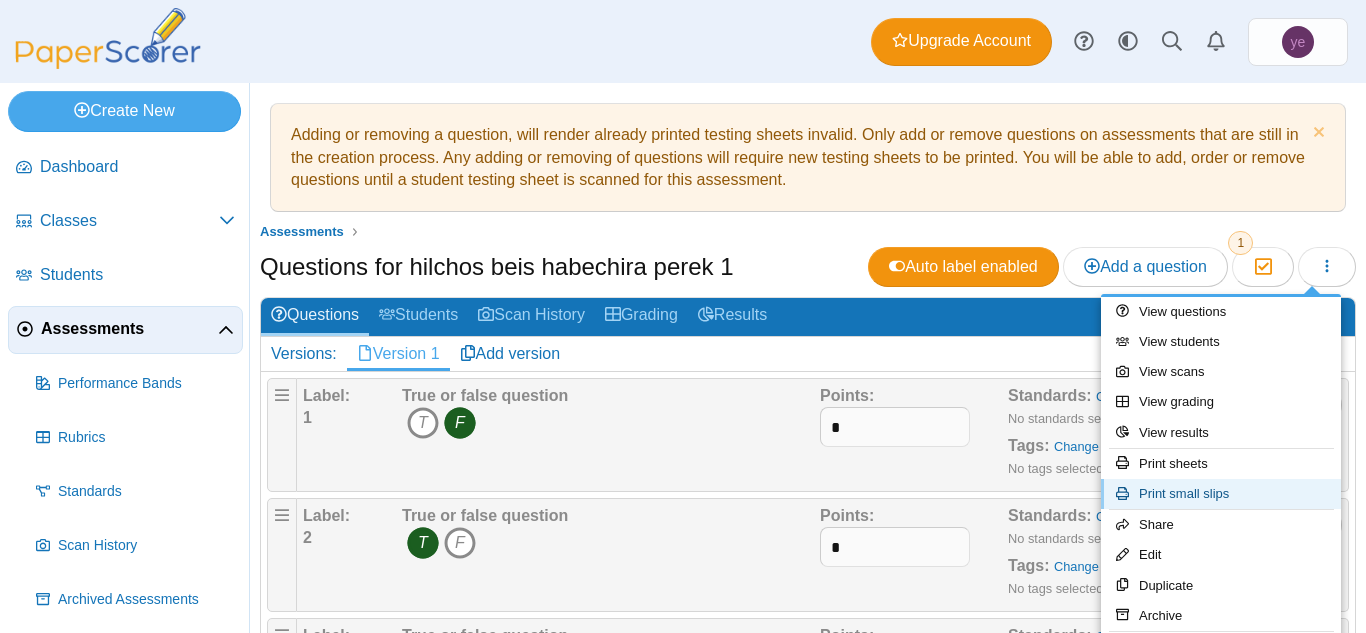 click on "Print small slips" at bounding box center (1221, 494) 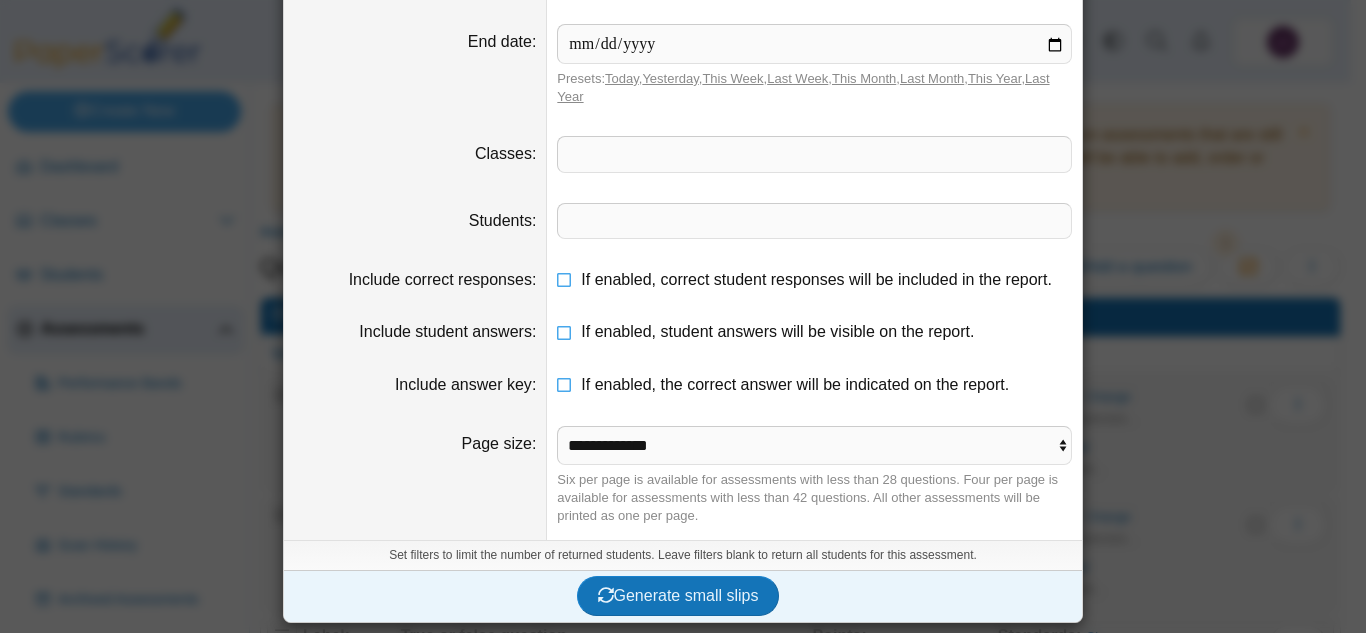 scroll, scrollTop: 133, scrollLeft: 0, axis: vertical 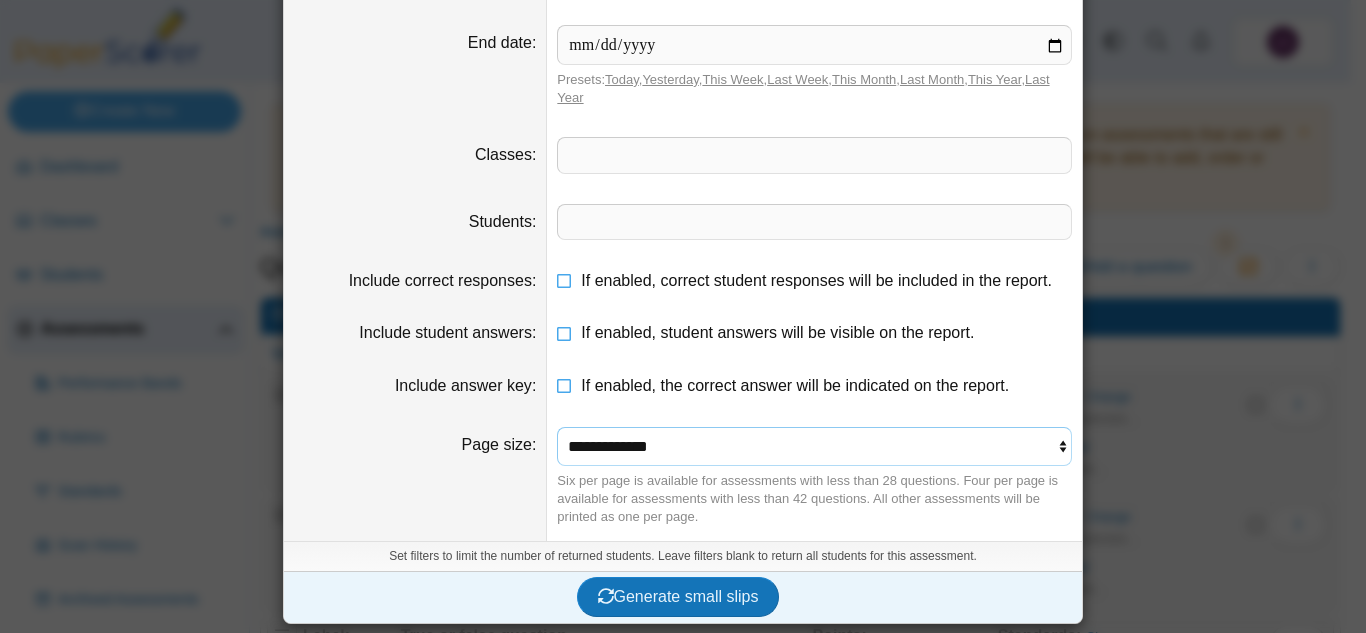 click on "**********" at bounding box center [814, 446] 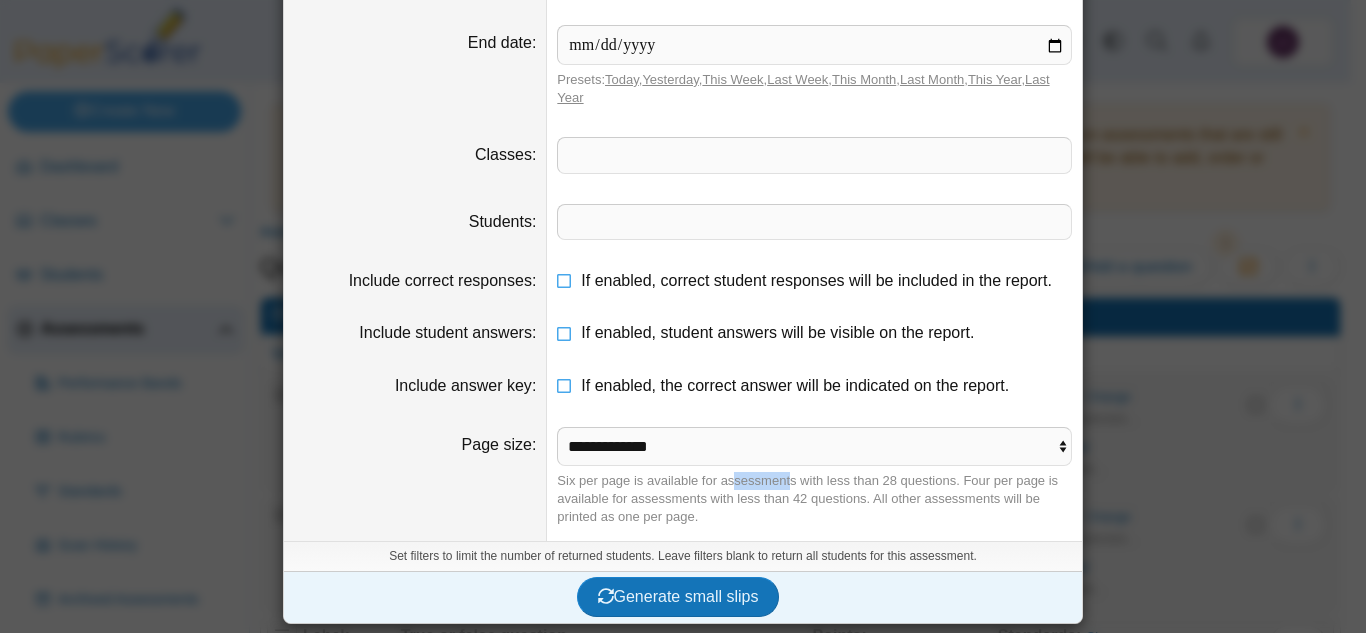 drag, startPoint x: 724, startPoint y: 488, endPoint x: 775, endPoint y: 484, distance: 51.156624 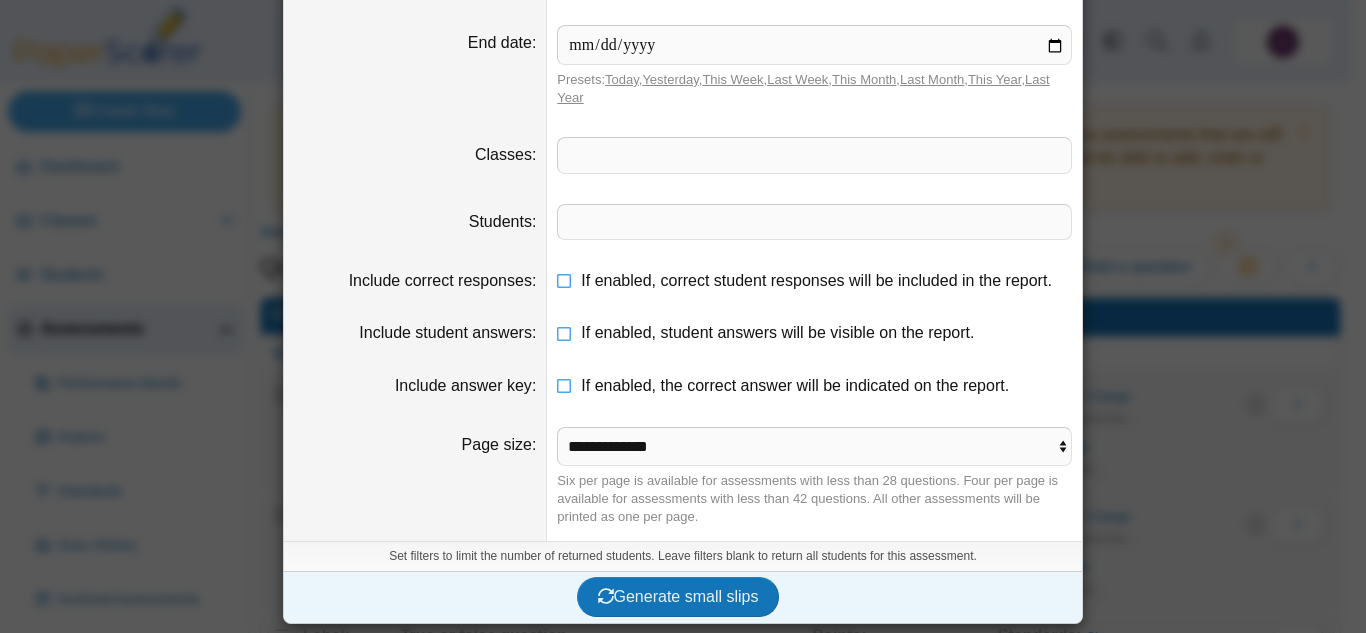click on "Six per page is available for assessments with less than 28 questions. Four per page is available for assessments with less than 42 questions. All other assessments will be printed as one per page." at bounding box center [814, 499] 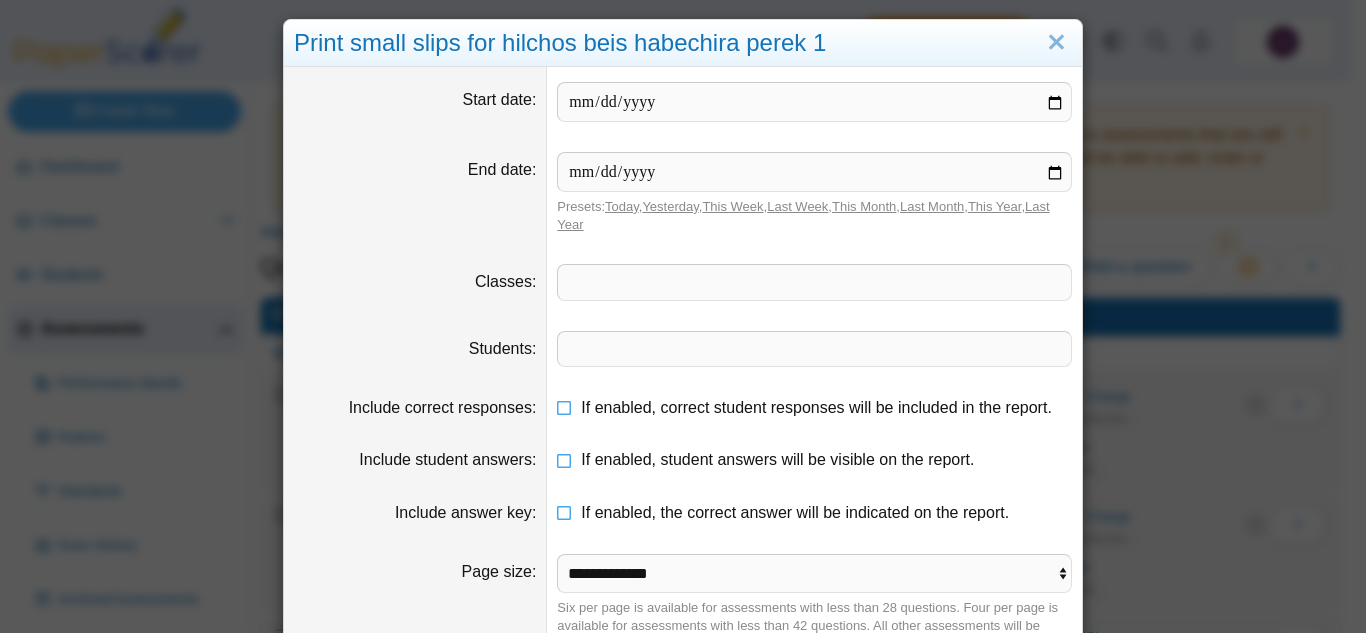 scroll, scrollTop: 0, scrollLeft: 0, axis: both 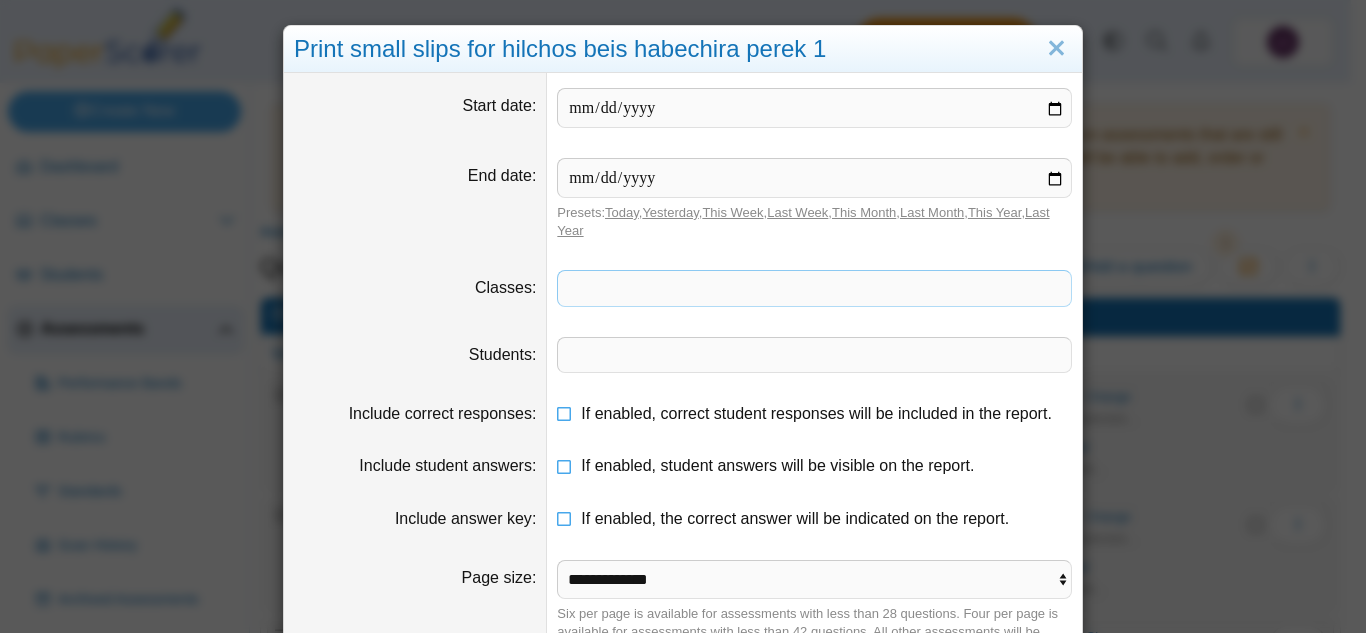 click at bounding box center (814, 288) 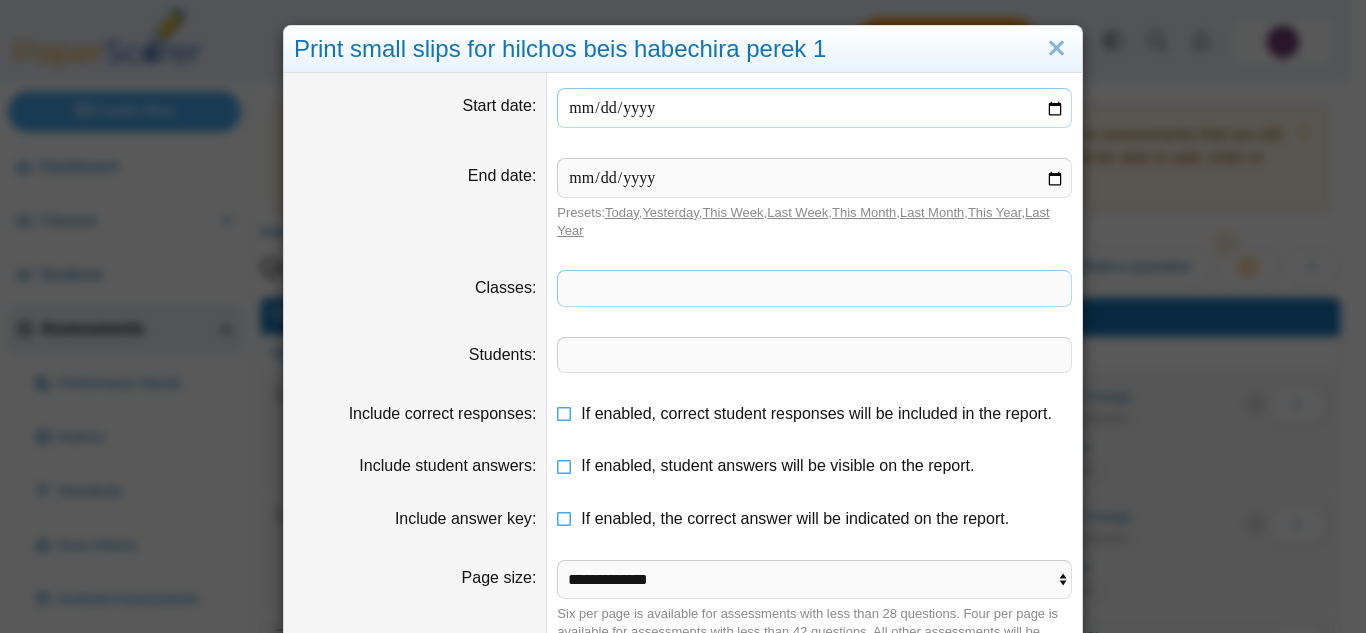 click at bounding box center (814, 108) 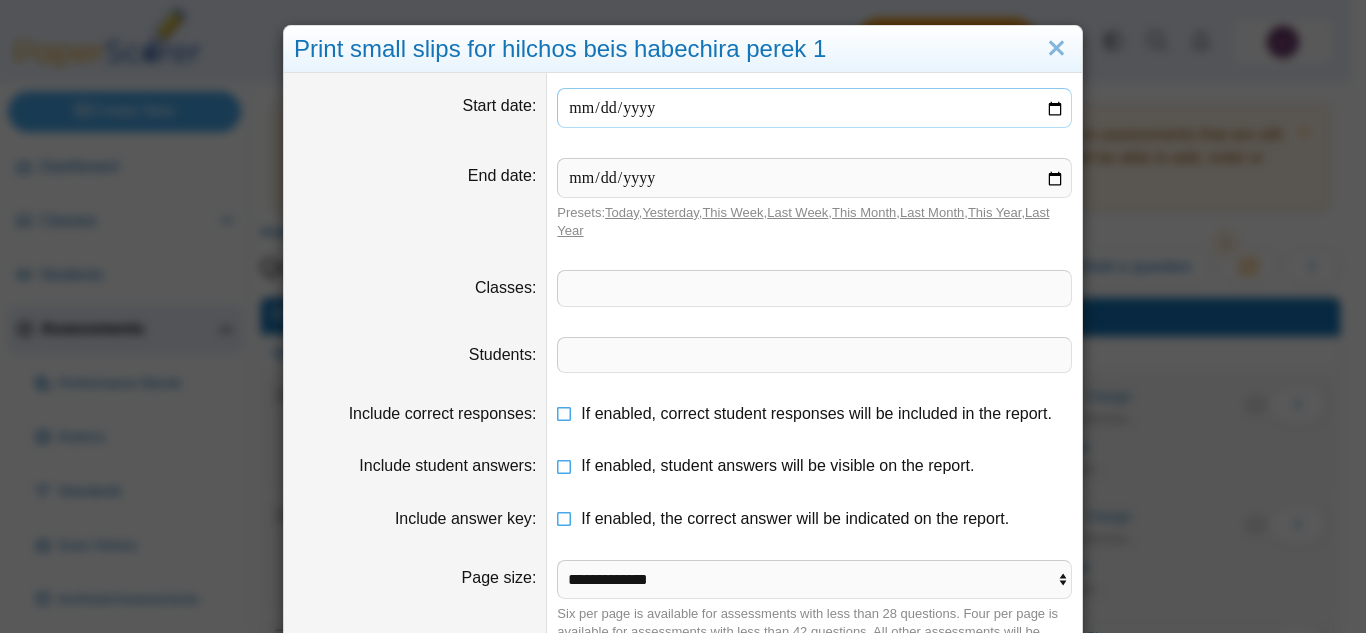 click at bounding box center [814, 108] 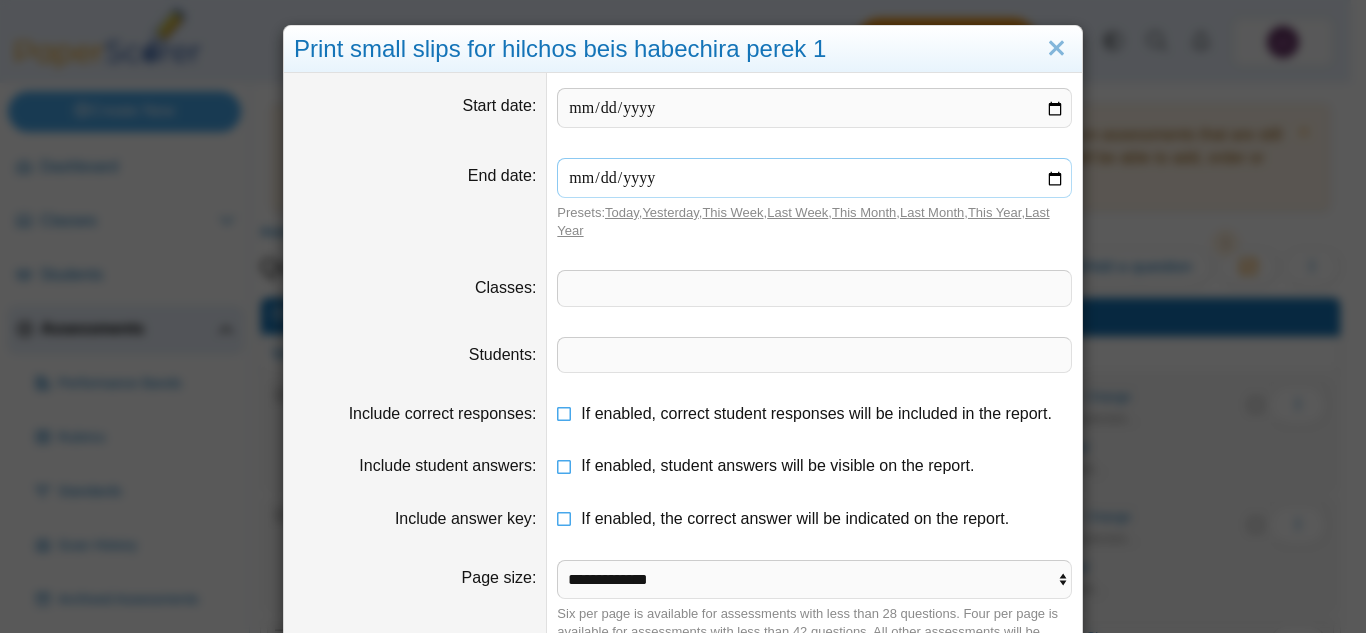 click at bounding box center [814, 178] 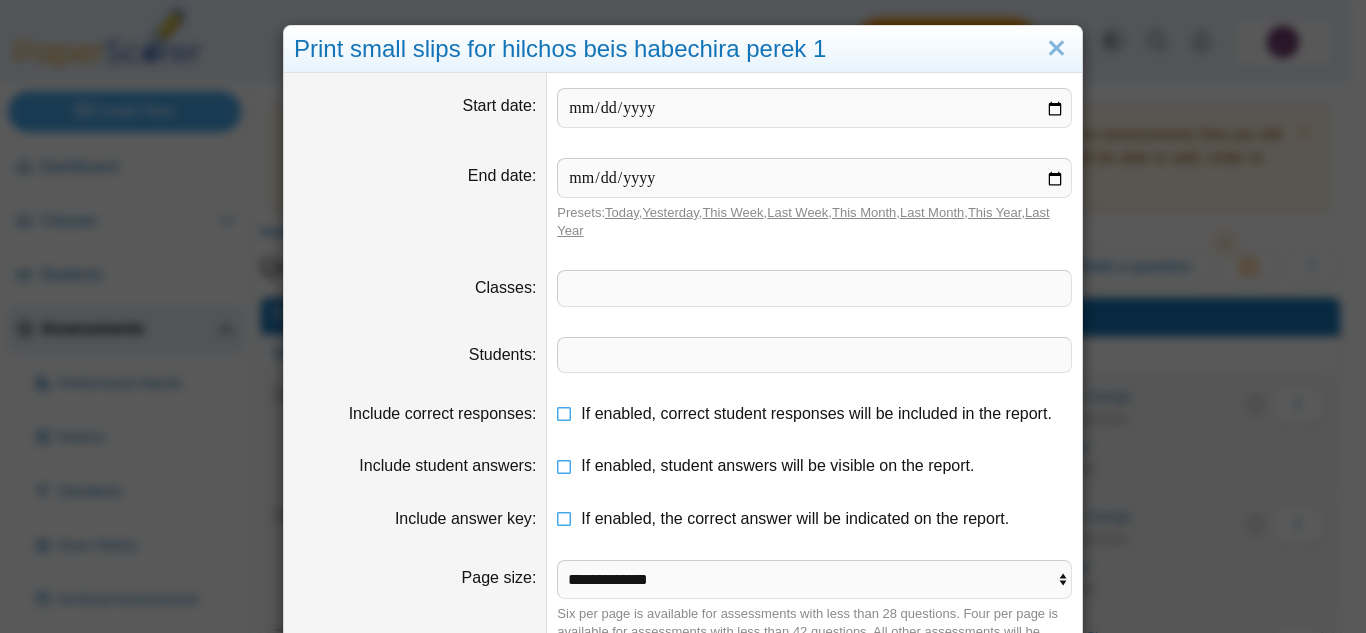click at bounding box center (814, 288) 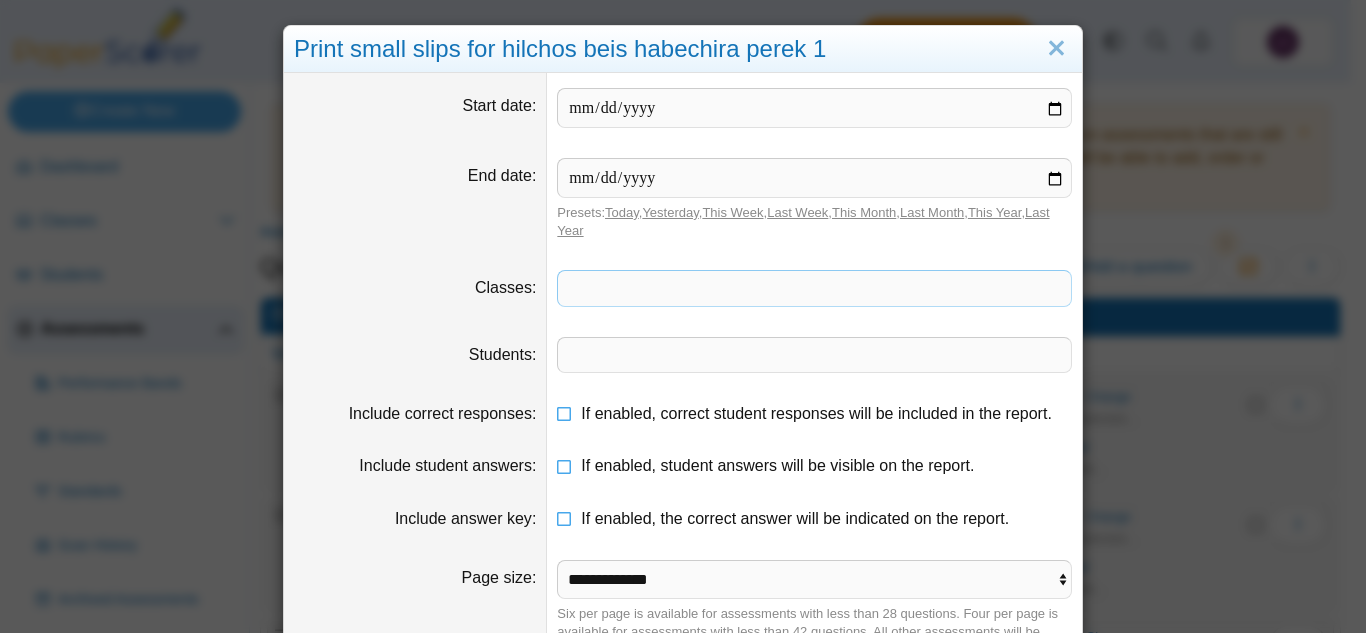 click at bounding box center (814, 355) 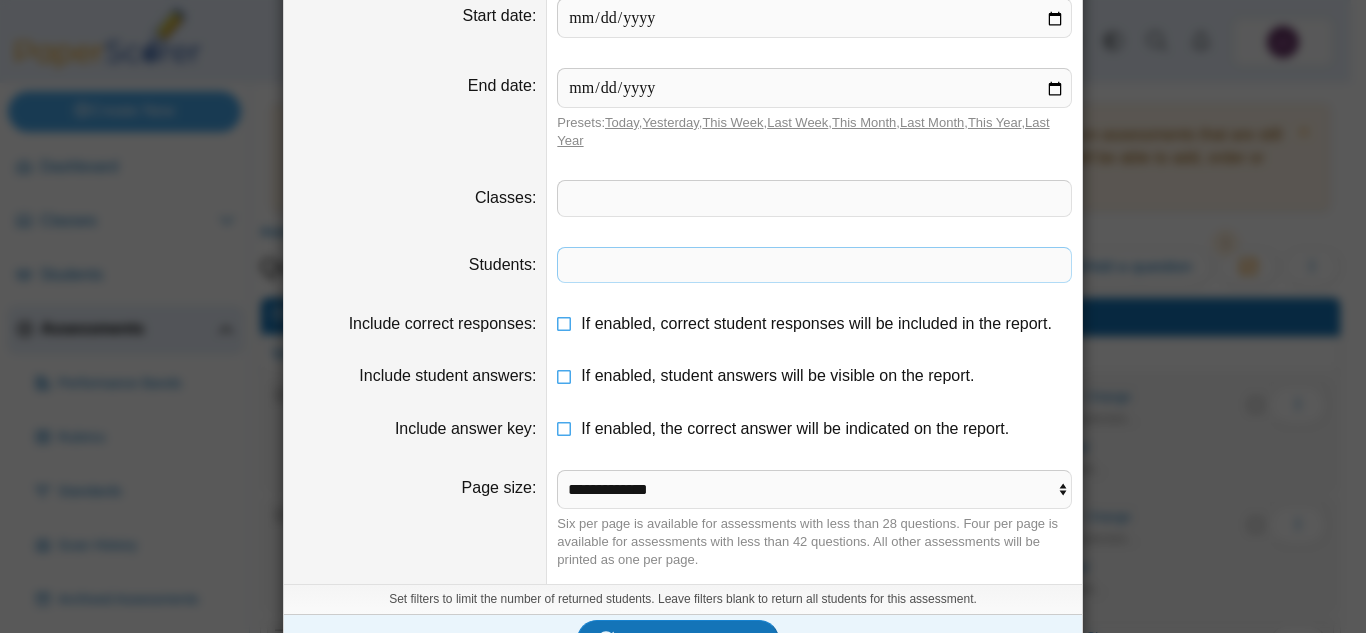 scroll, scrollTop: 134, scrollLeft: 0, axis: vertical 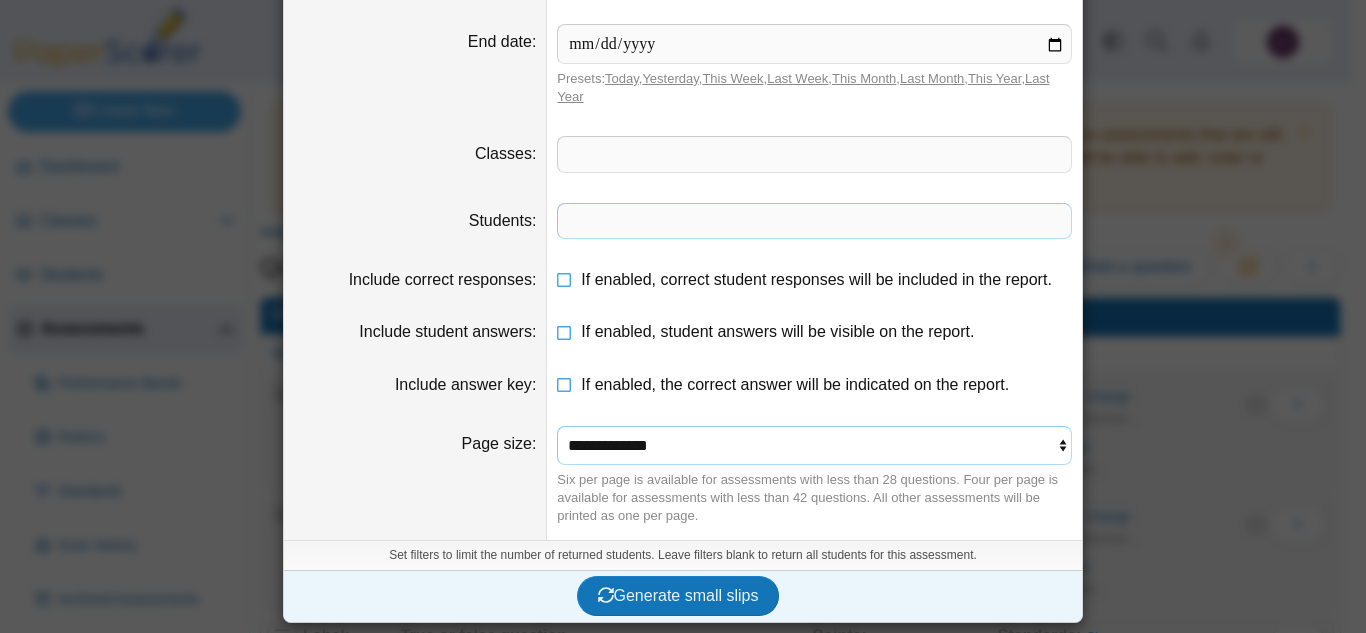 click on "**********" at bounding box center (814, 445) 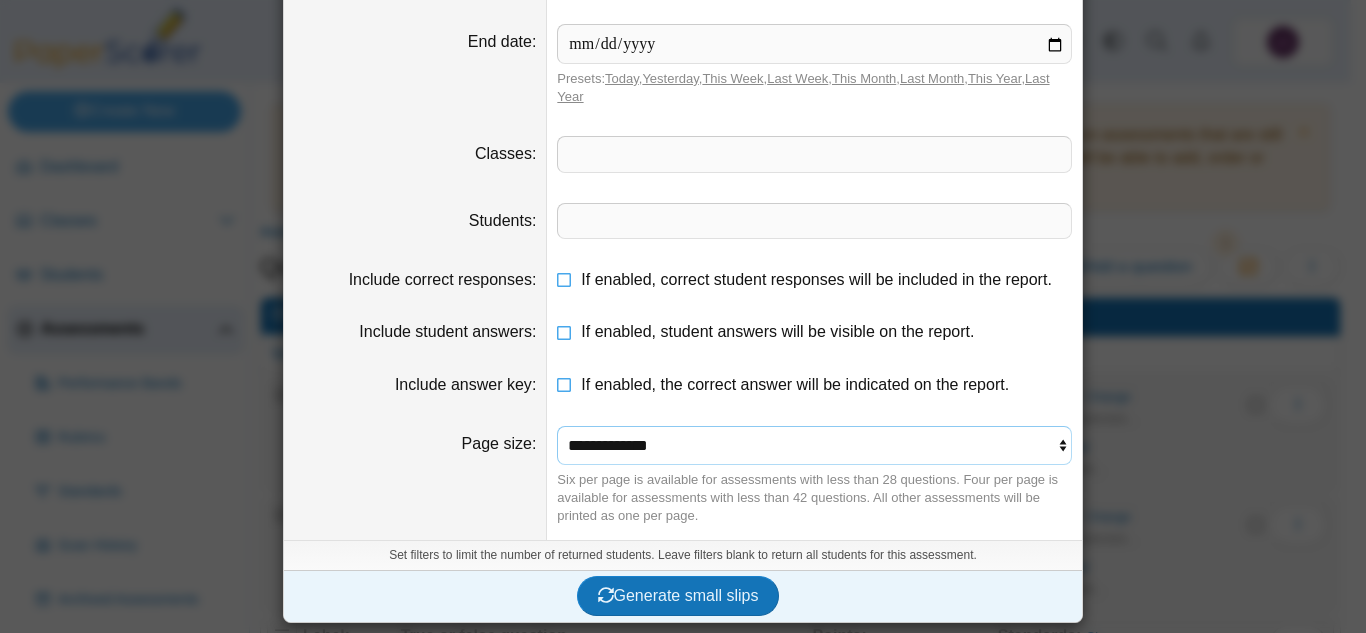 click on "**********" at bounding box center (814, 445) 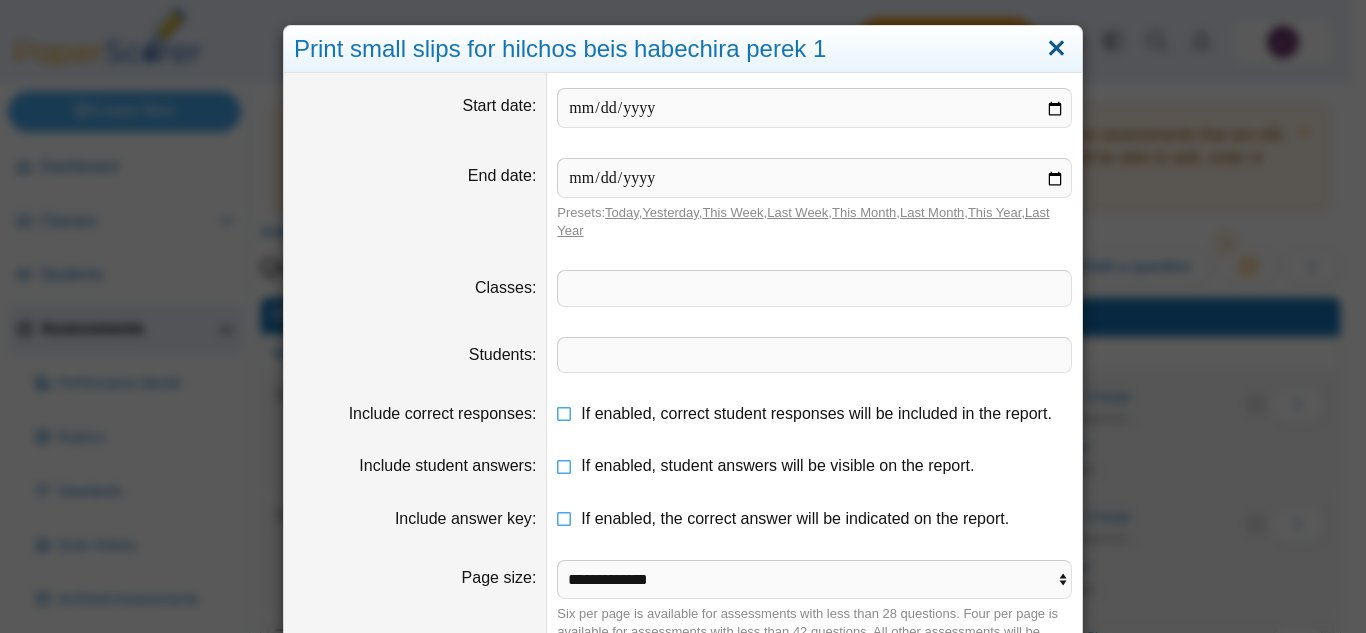 click at bounding box center (1056, 49) 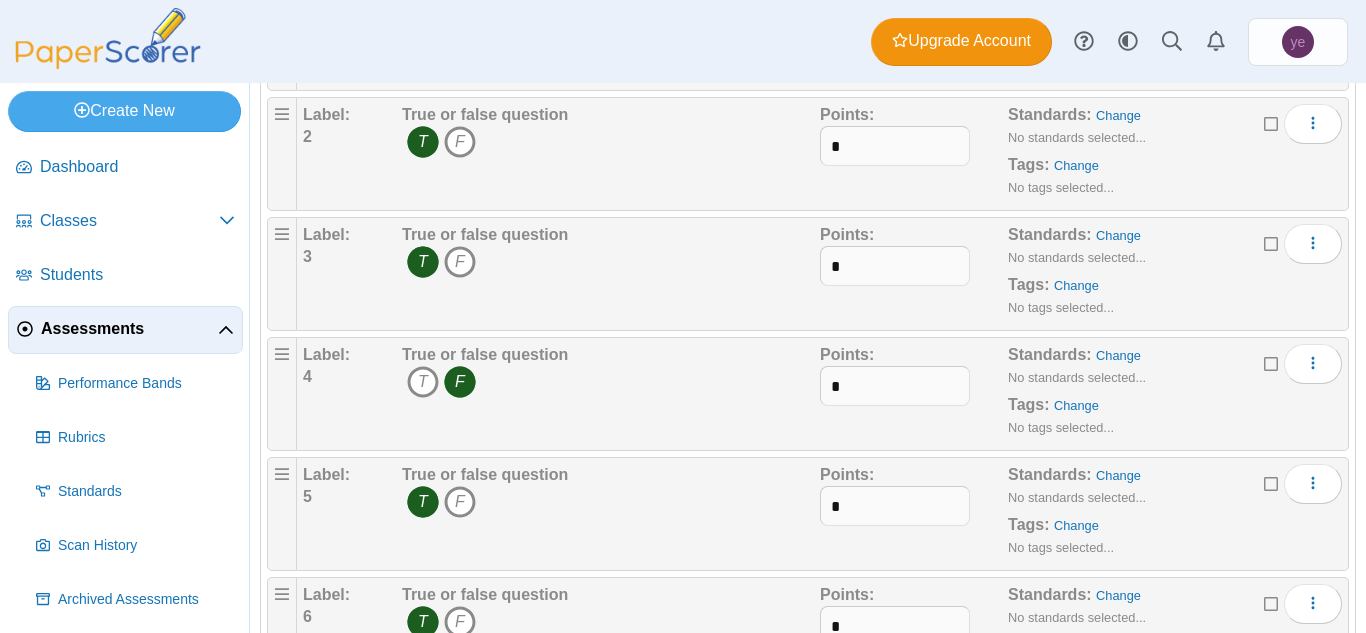 scroll, scrollTop: 0, scrollLeft: 0, axis: both 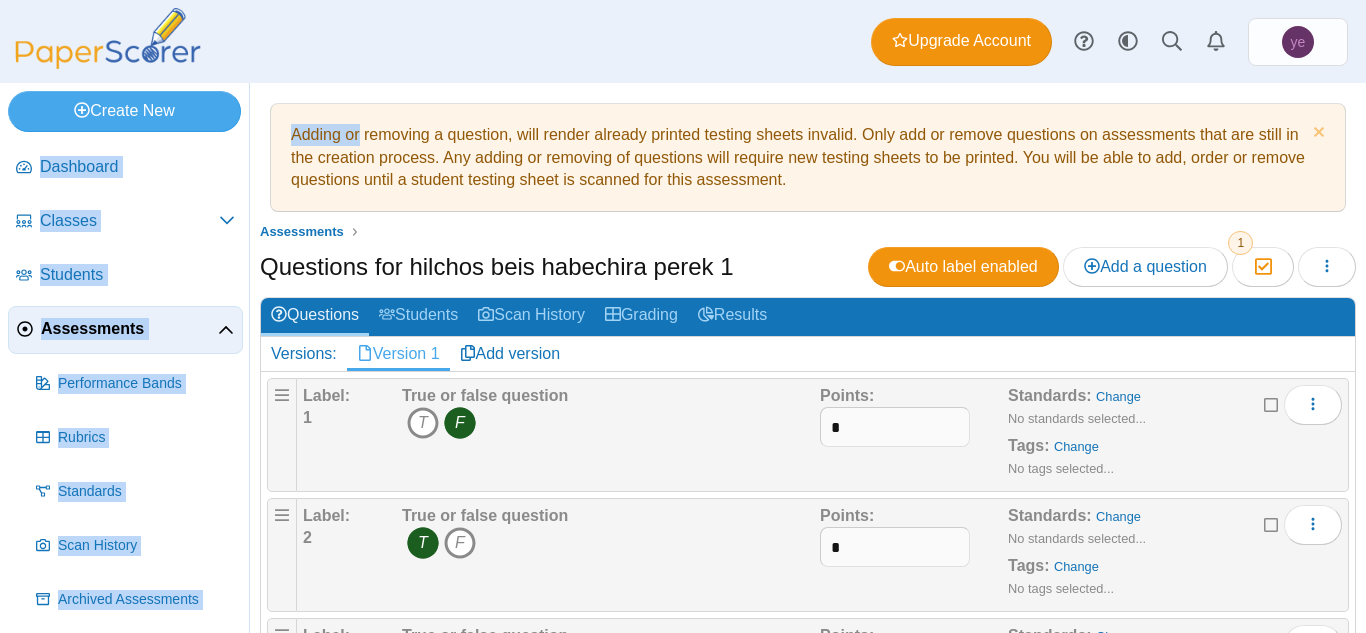 drag, startPoint x: 301, startPoint y: 126, endPoint x: 0, endPoint y: 177, distance: 305.29004 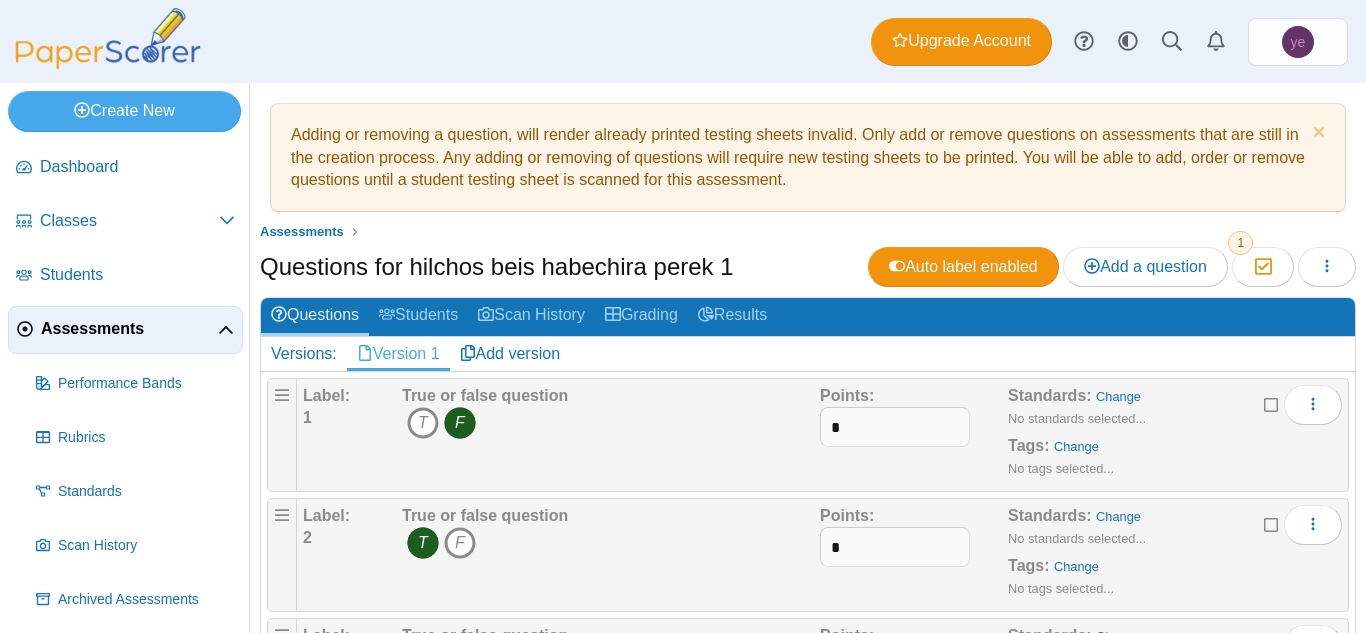 drag, startPoint x: 292, startPoint y: 132, endPoint x: 931, endPoint y: 188, distance: 641.44916 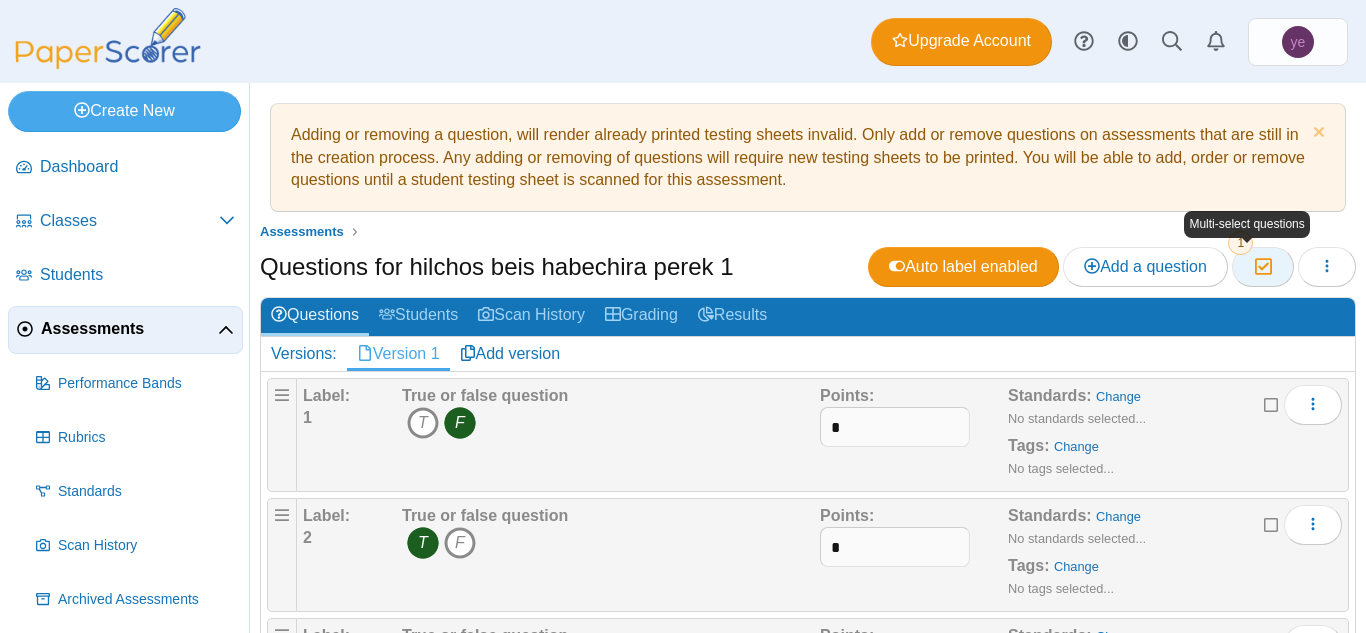 click on "Moderation
1" at bounding box center [1262, 267] 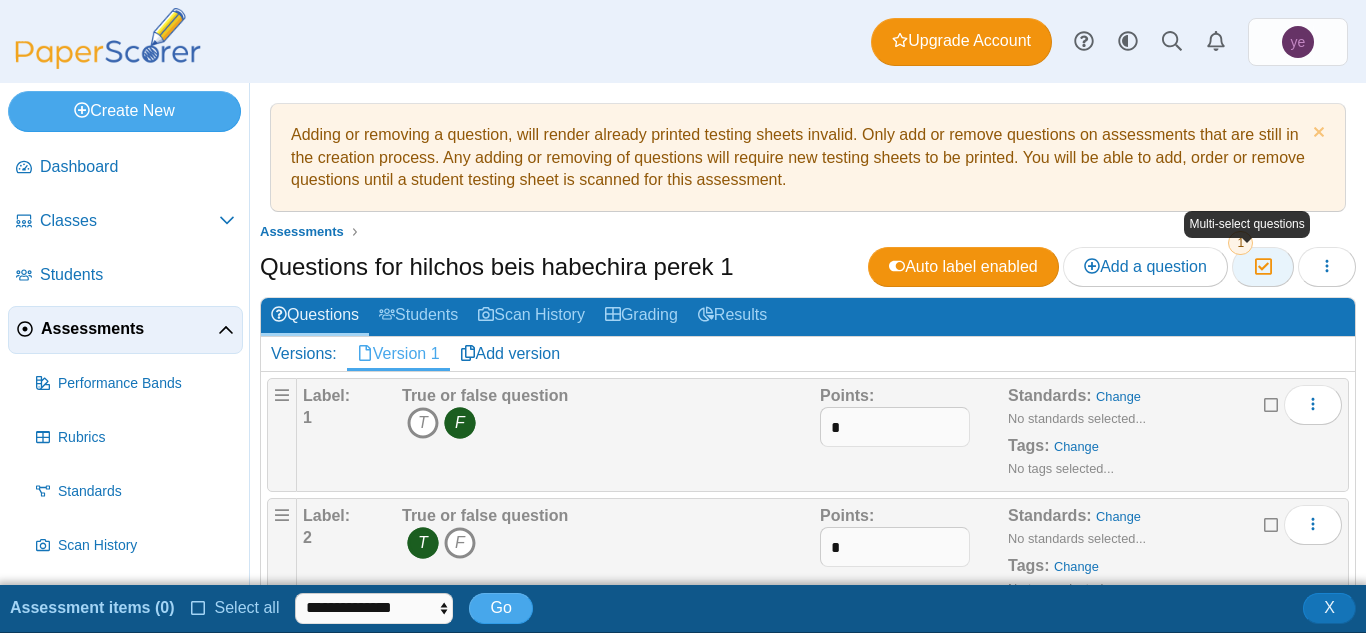 click on "Moderation
1" at bounding box center [1262, 267] 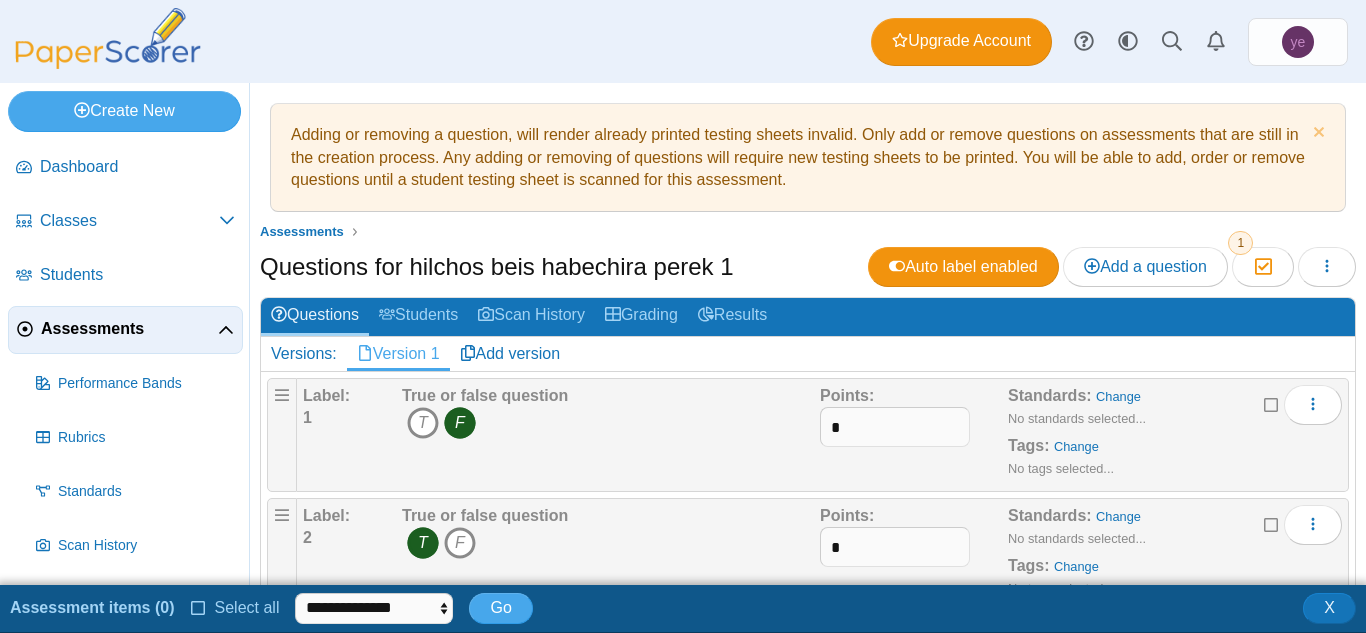 click at bounding box center [1272, 403] 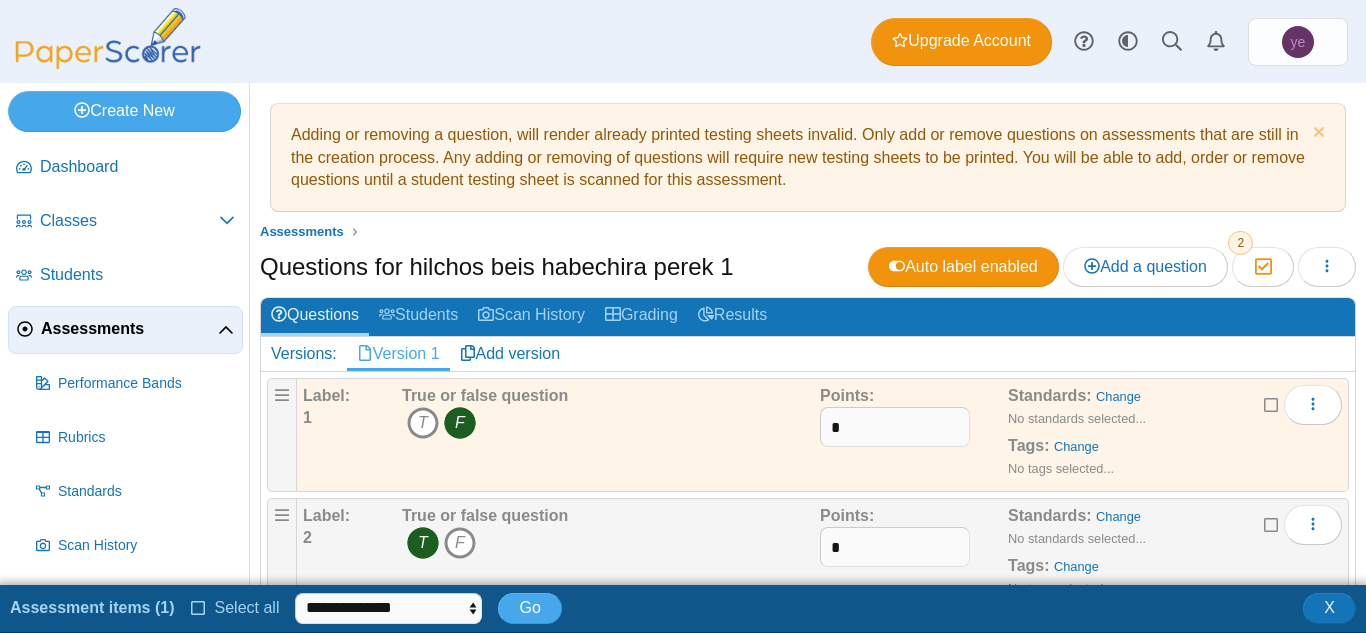 click at bounding box center (1272, 403) 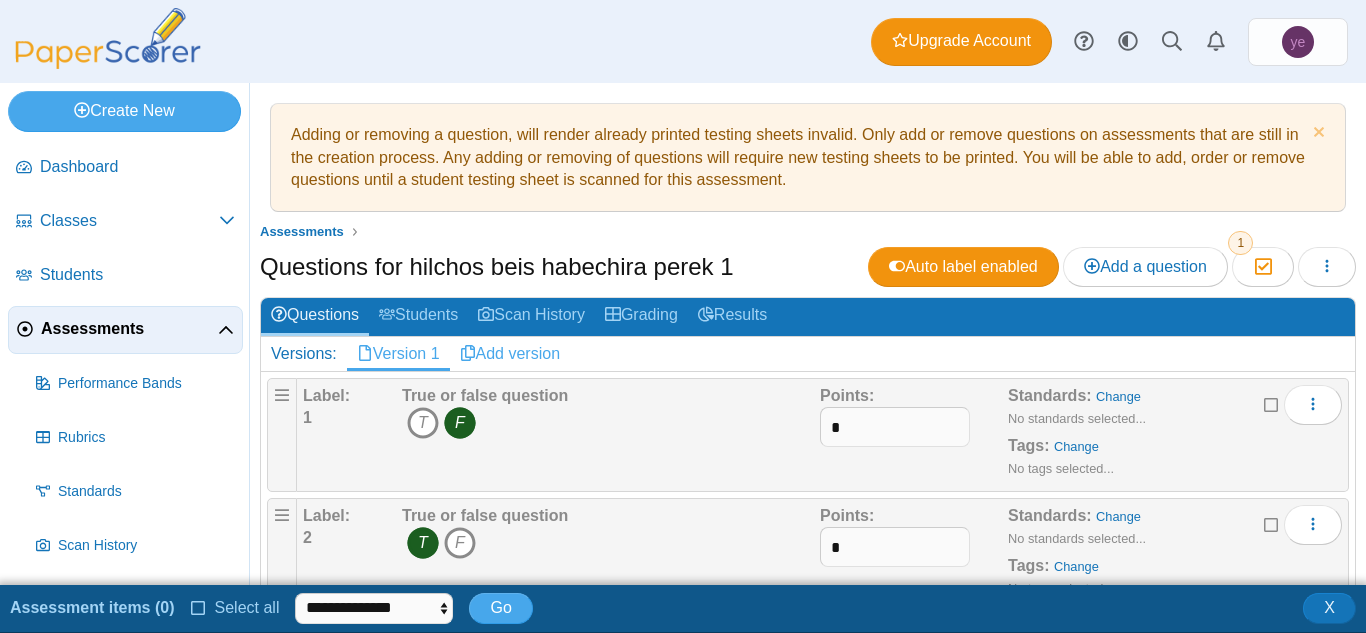 click on "Add version" at bounding box center [510, 354] 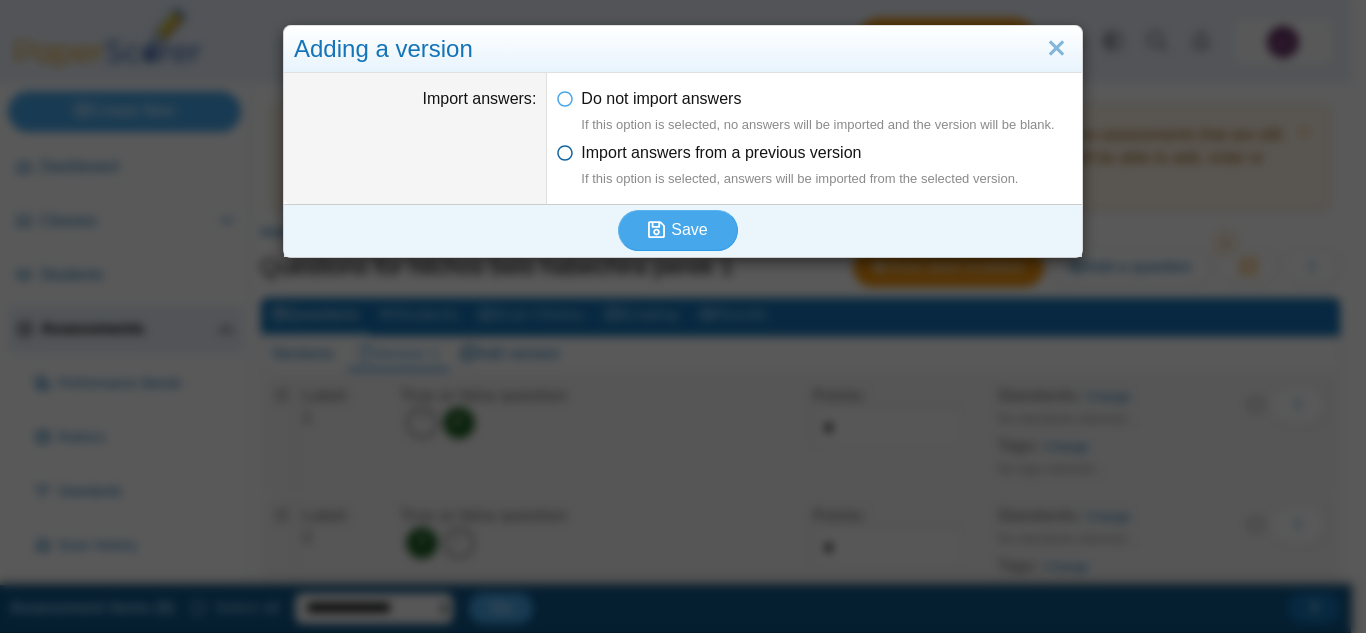 click on "Import answers from a previous version
If this option is selected, answers will be imported from the selected version." at bounding box center (799, 166) 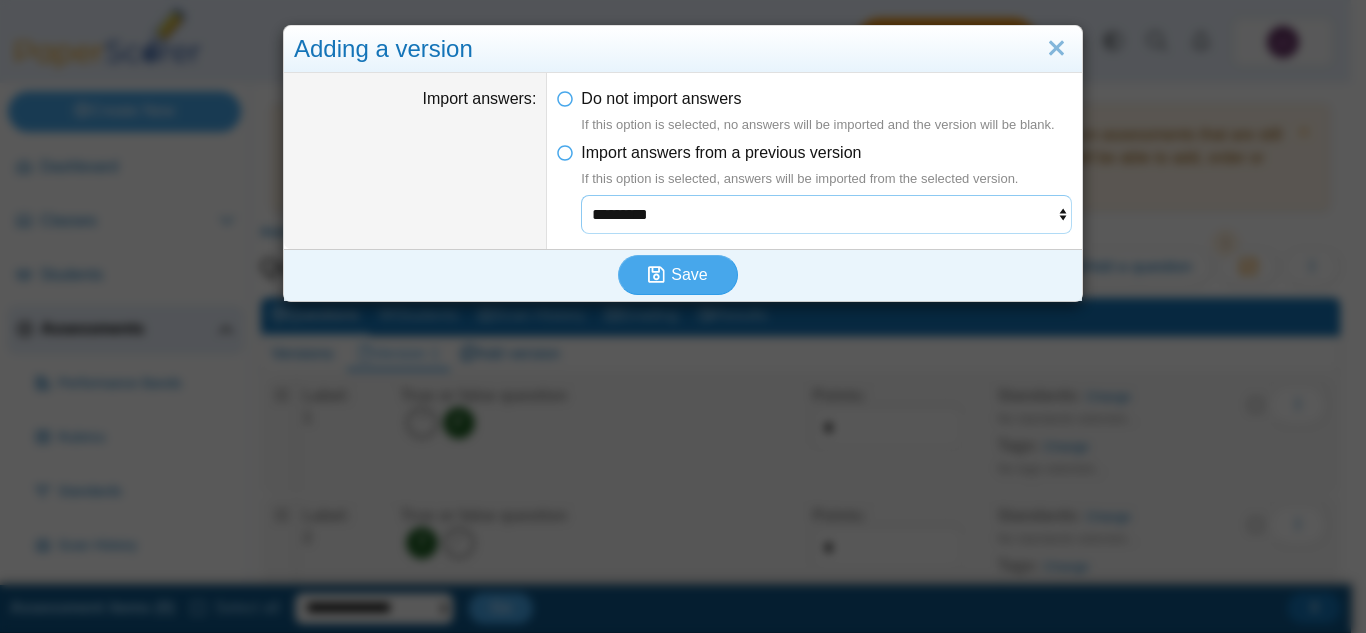 click on "*********" at bounding box center [826, 214] 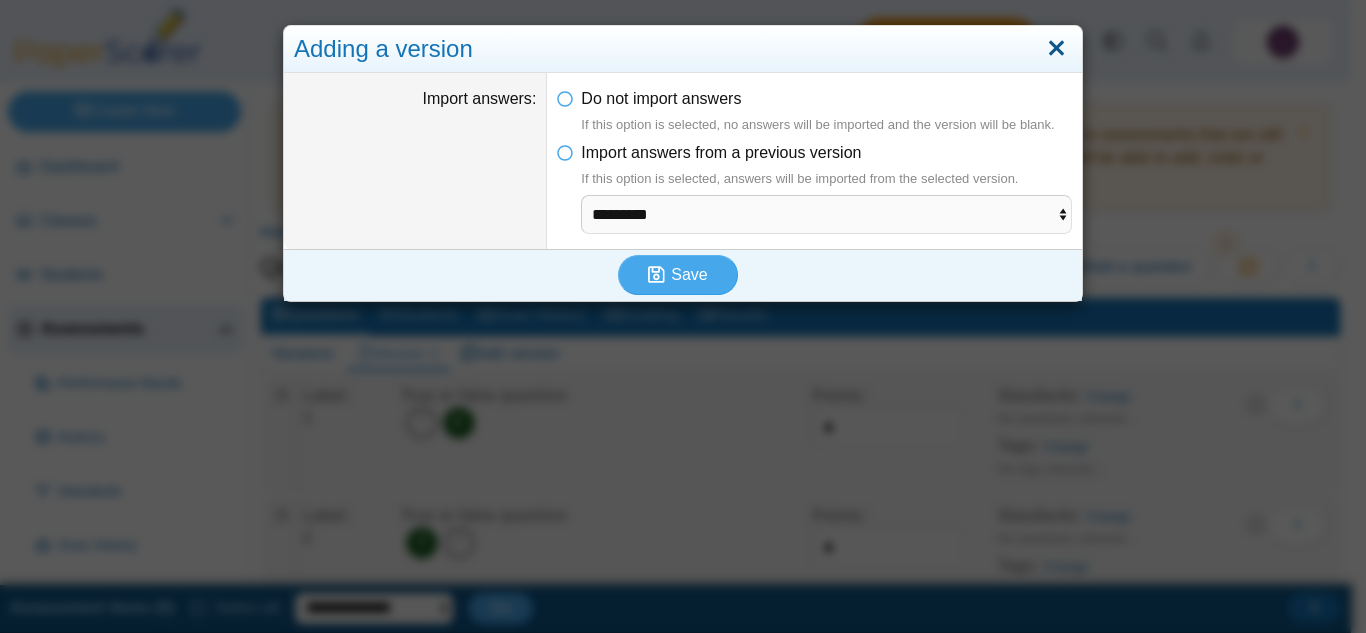click at bounding box center (1056, 49) 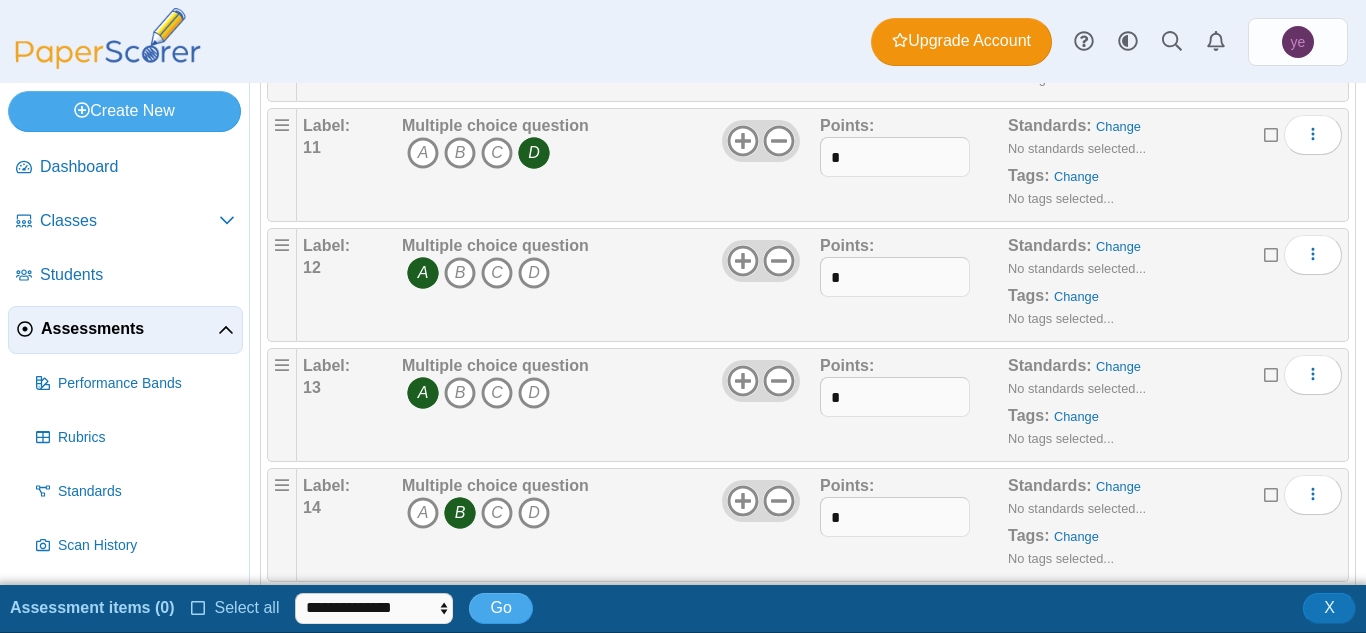 scroll, scrollTop: 1475, scrollLeft: 0, axis: vertical 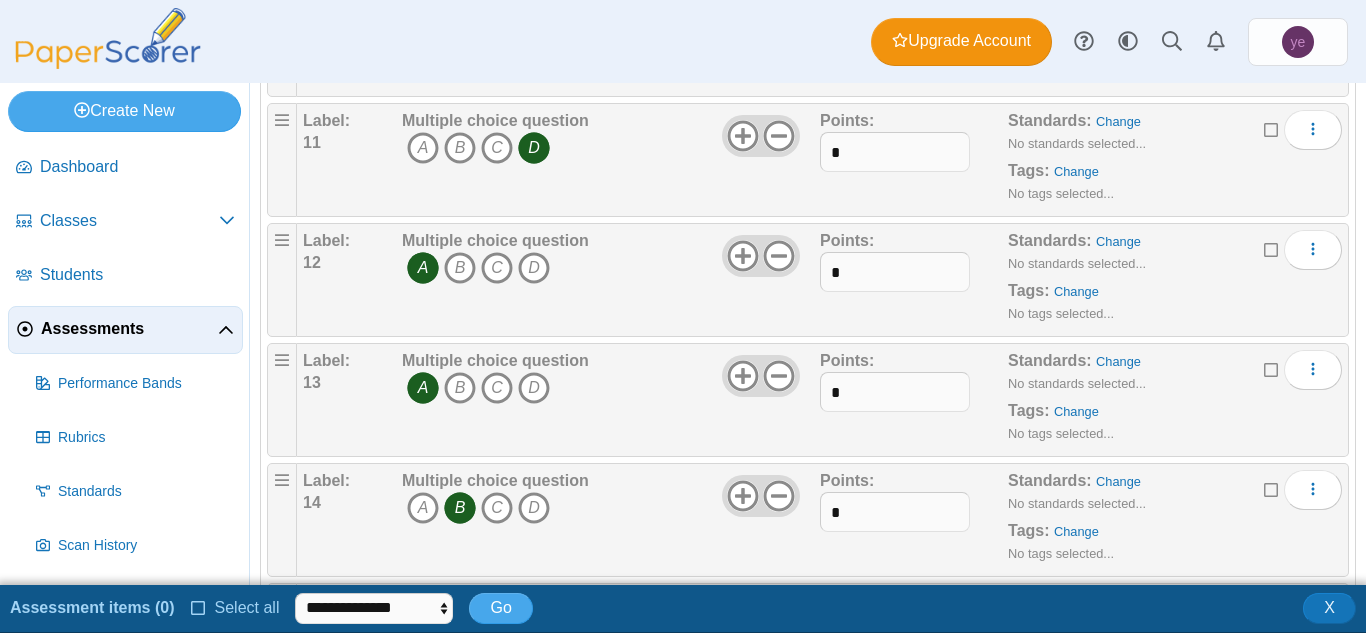 drag, startPoint x: 814, startPoint y: 291, endPoint x: 825, endPoint y: 77, distance: 214.28252 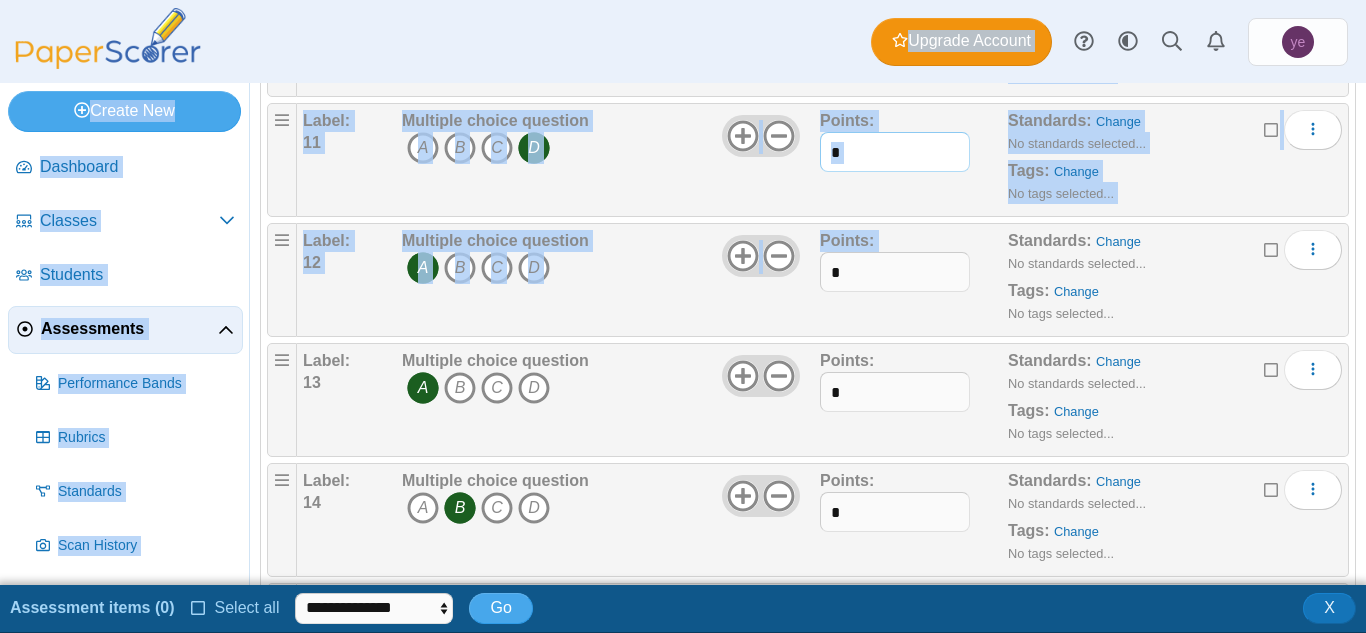 click on "*" at bounding box center [895, 152] 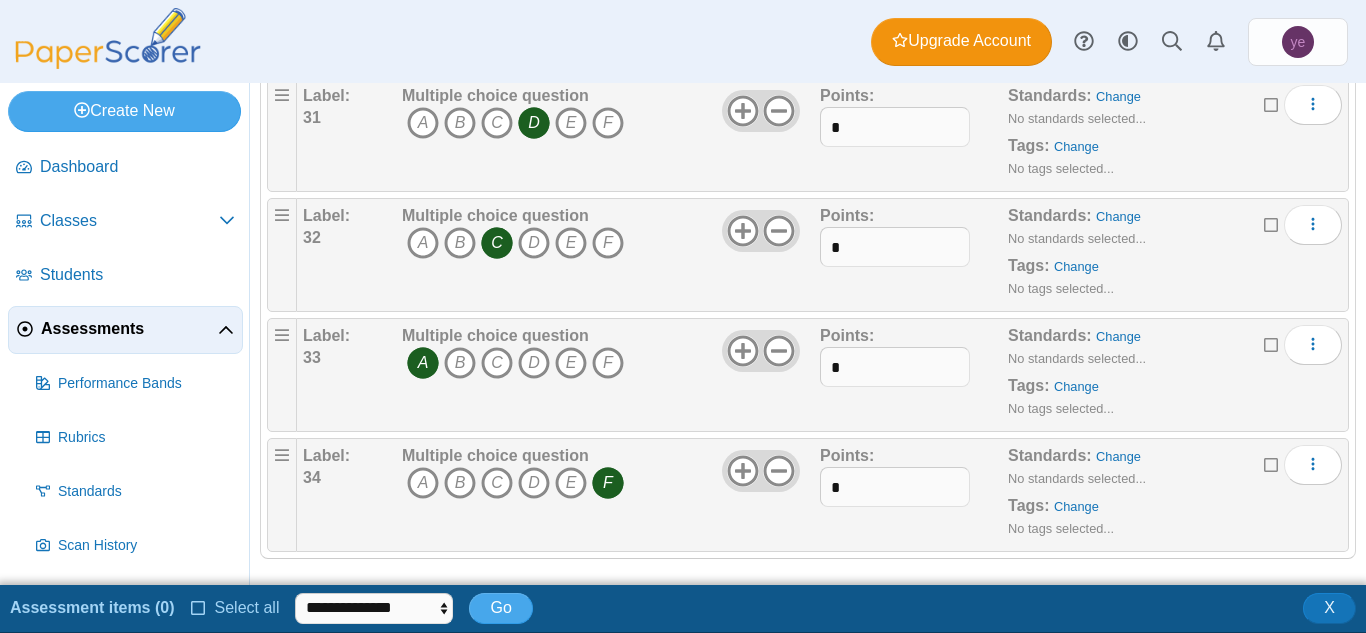 scroll, scrollTop: 3913, scrollLeft: 0, axis: vertical 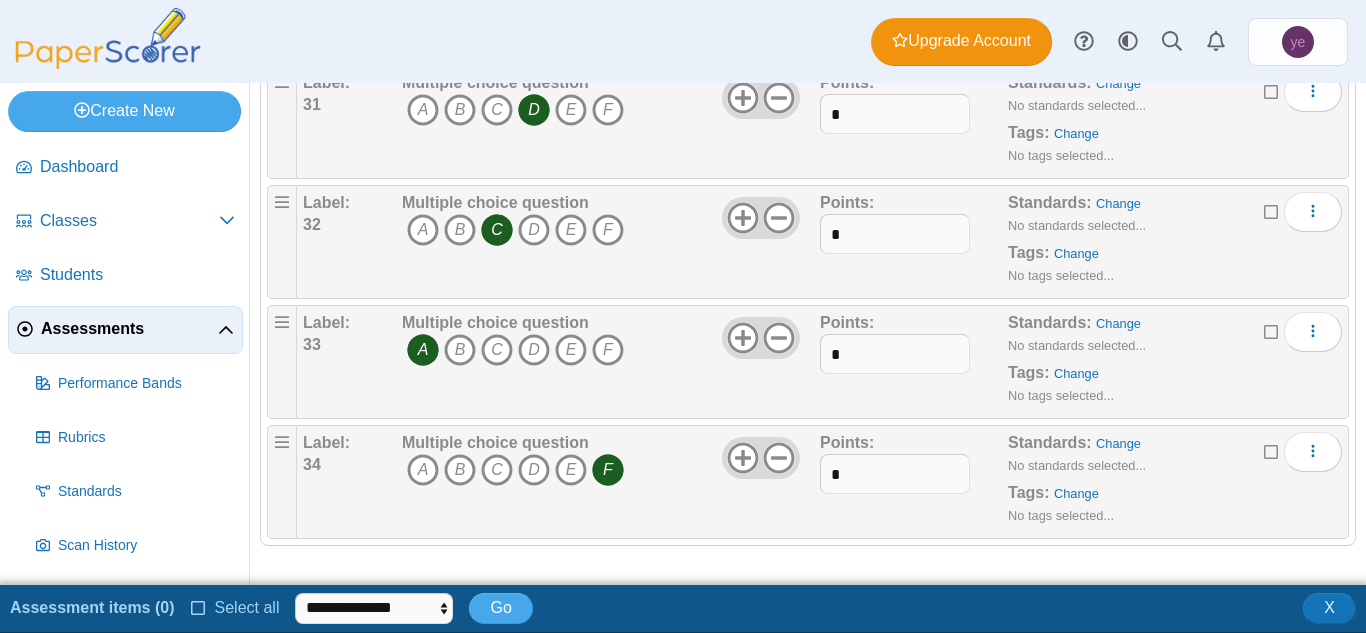 click on "Points:
*" at bounding box center (914, 362) 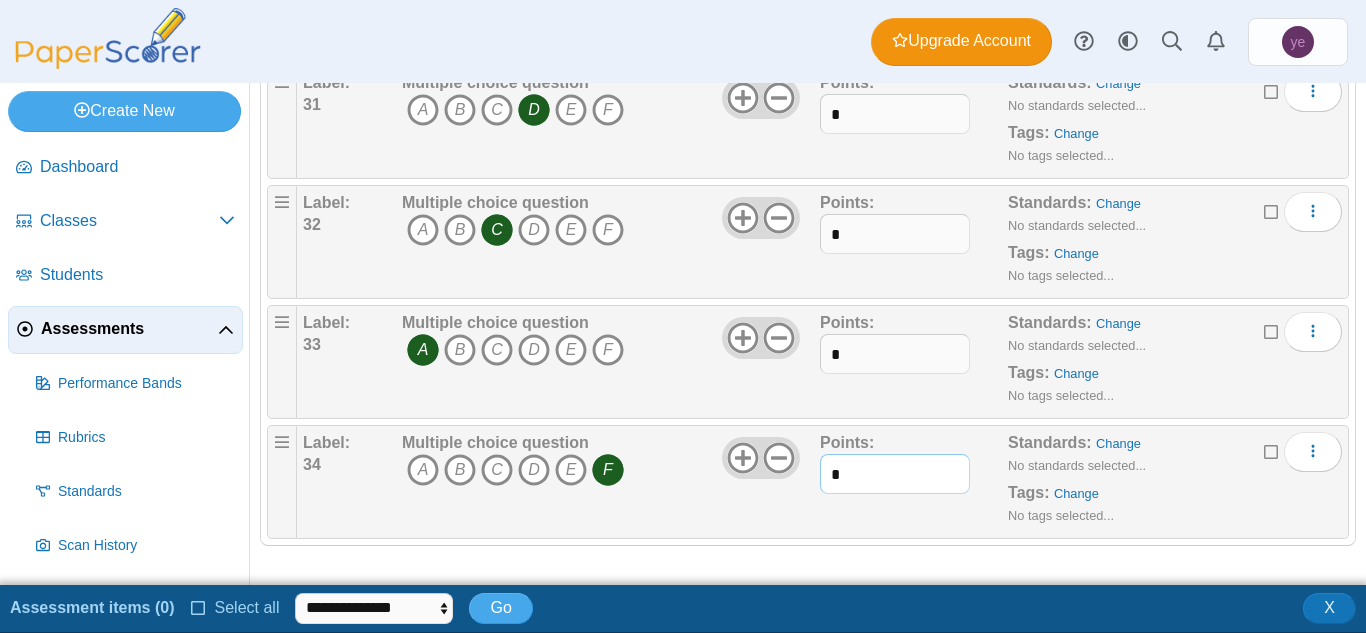 click on "*" at bounding box center [895, 474] 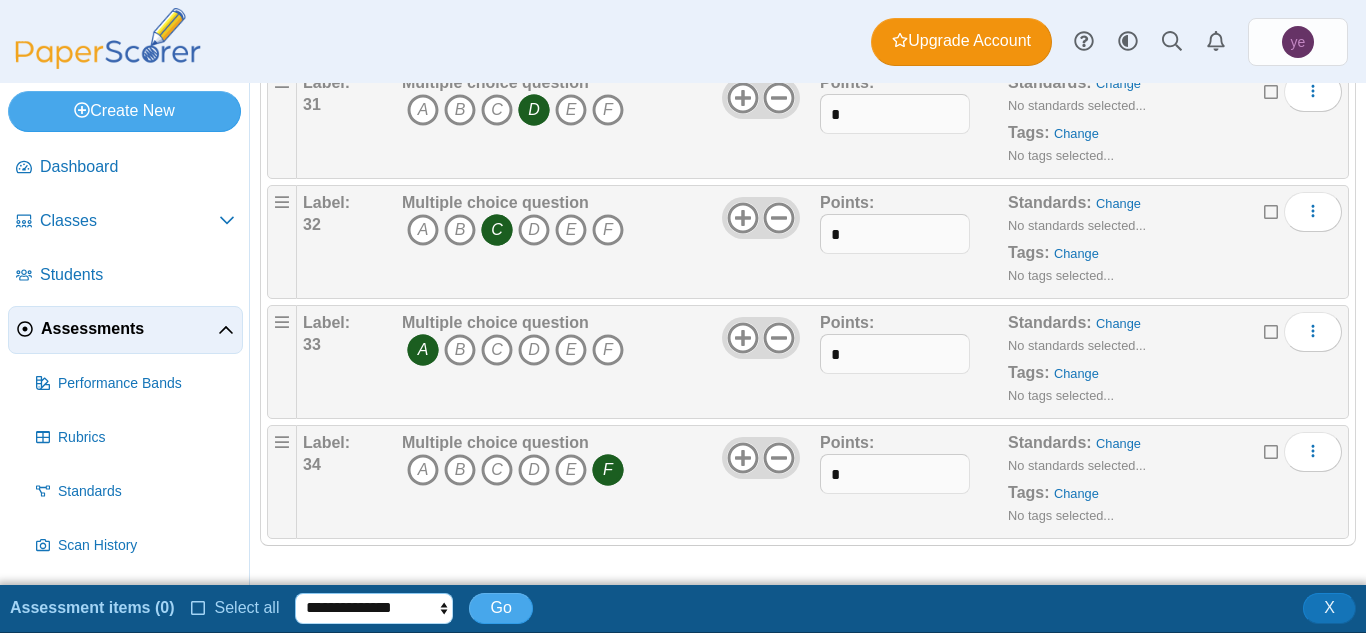 click on "**********" at bounding box center (374, 608) 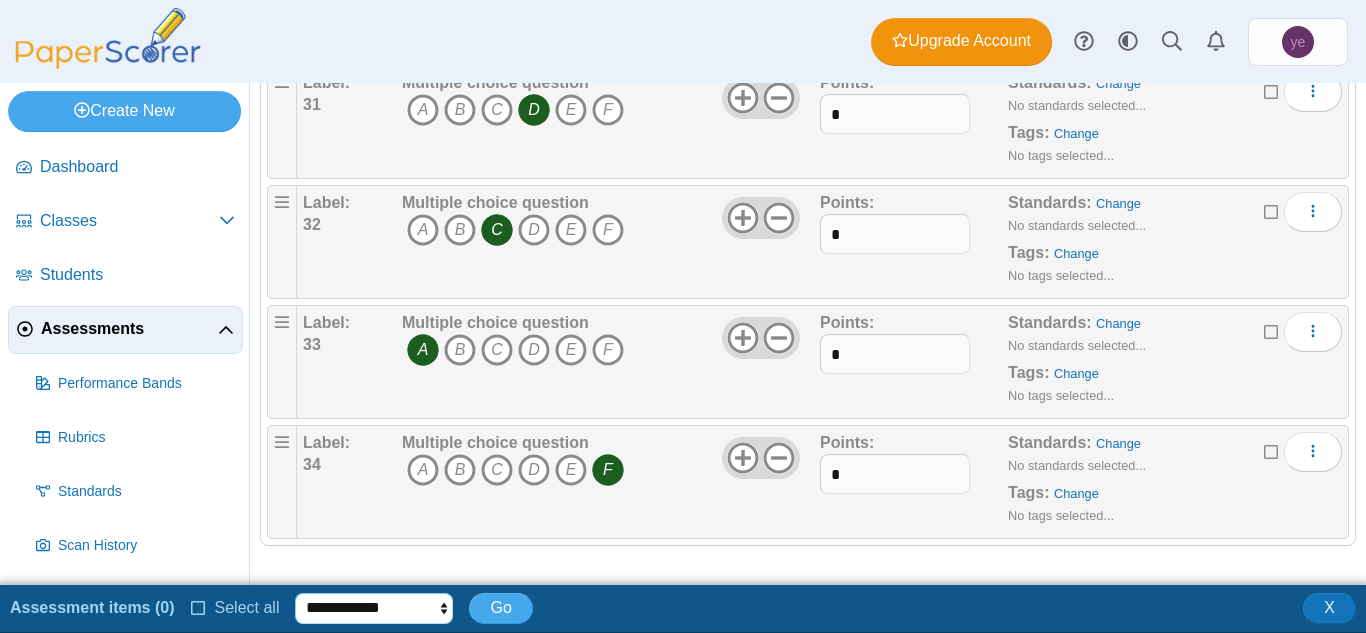 click on "**********" at bounding box center (374, 608) 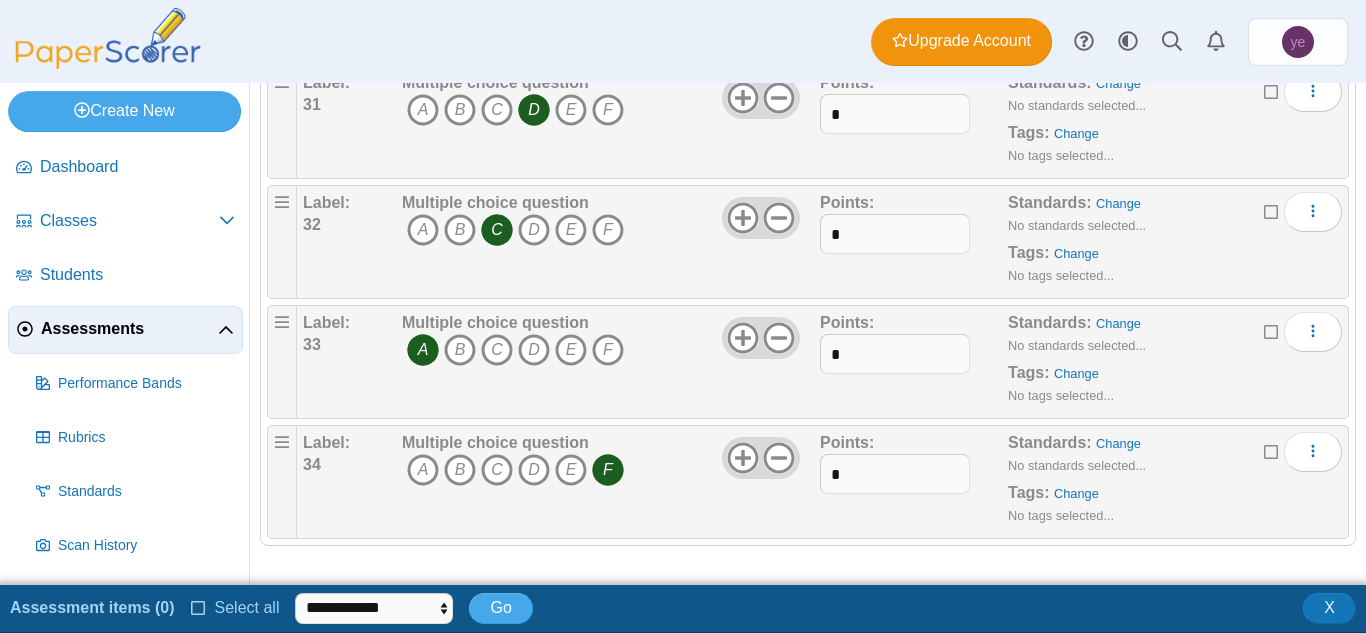 click at bounding box center (199, 606) 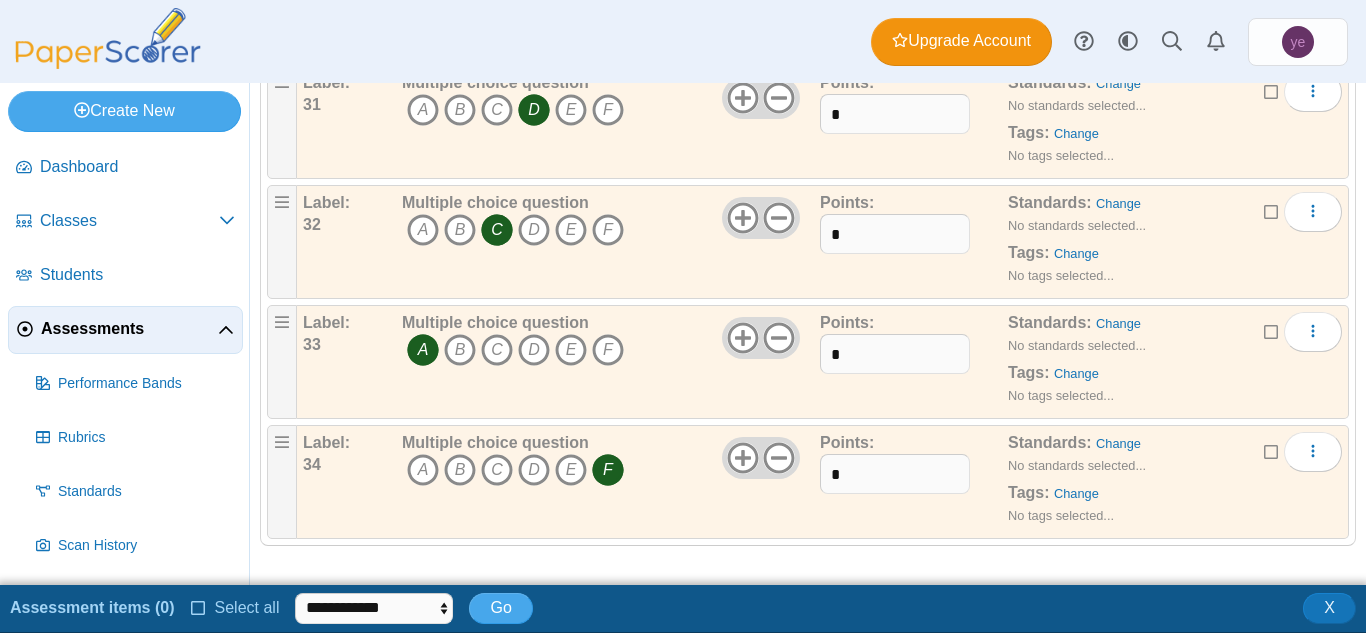 scroll, scrollTop: 4, scrollLeft: 0, axis: vertical 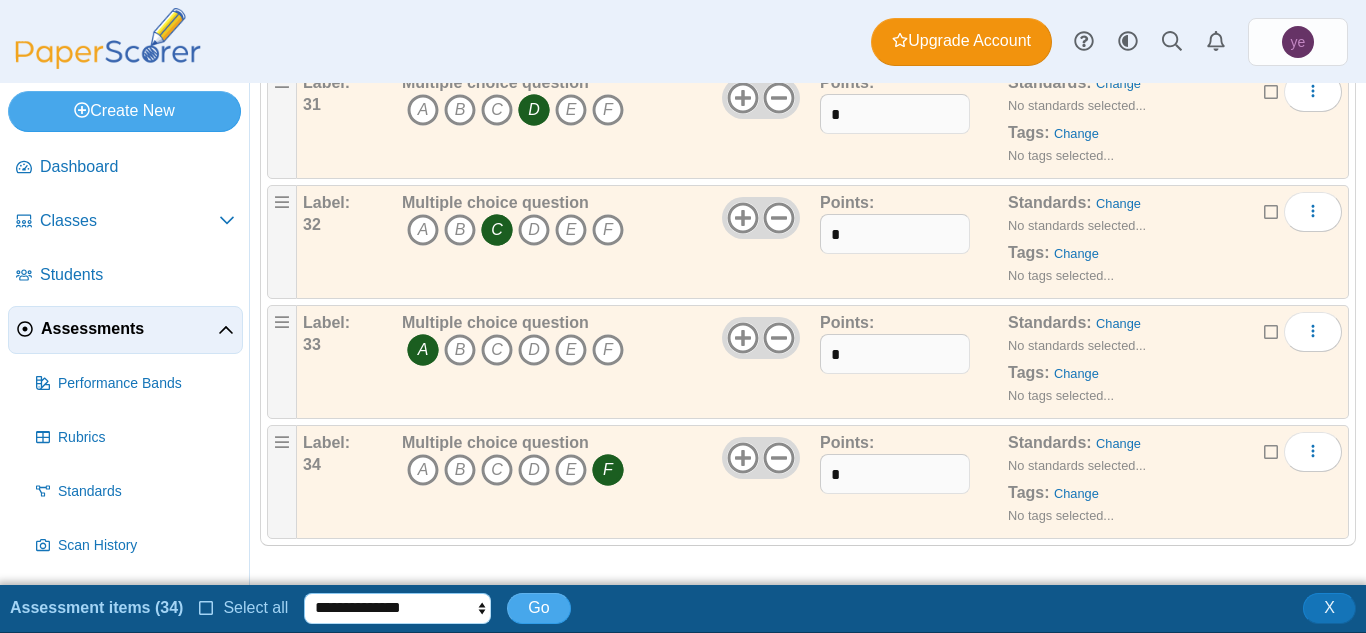 click on "**********" at bounding box center (397, 608) 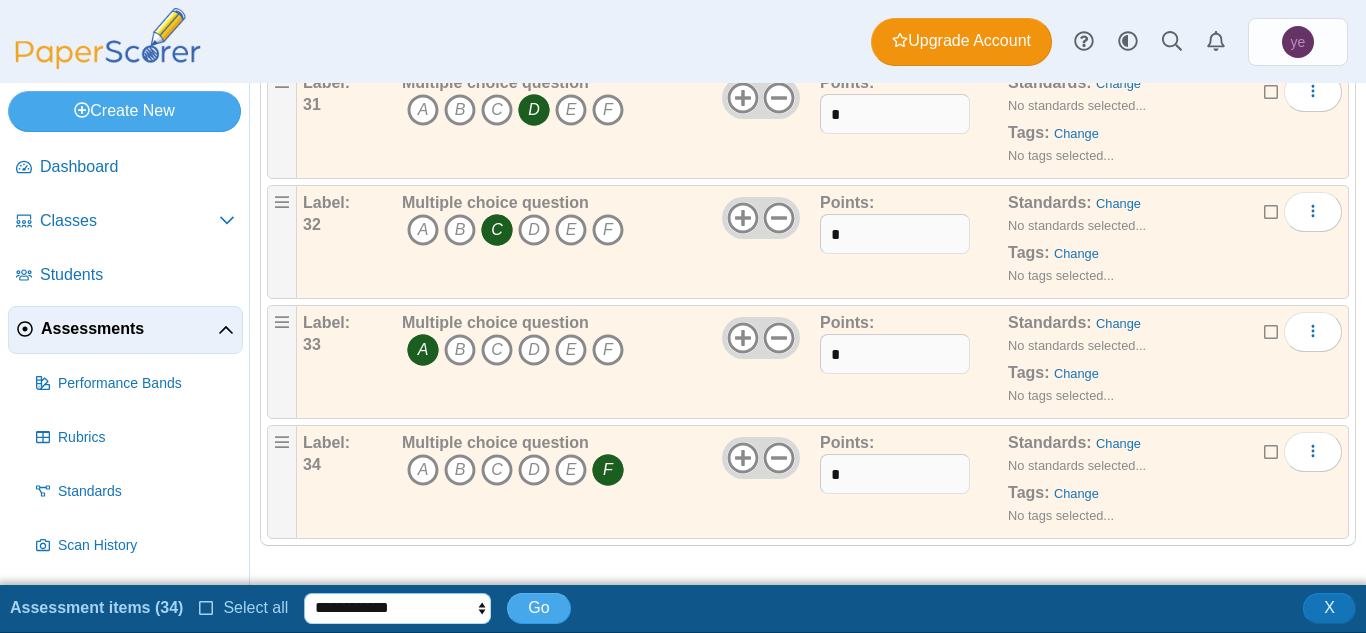 click on "**********" at bounding box center (397, 608) 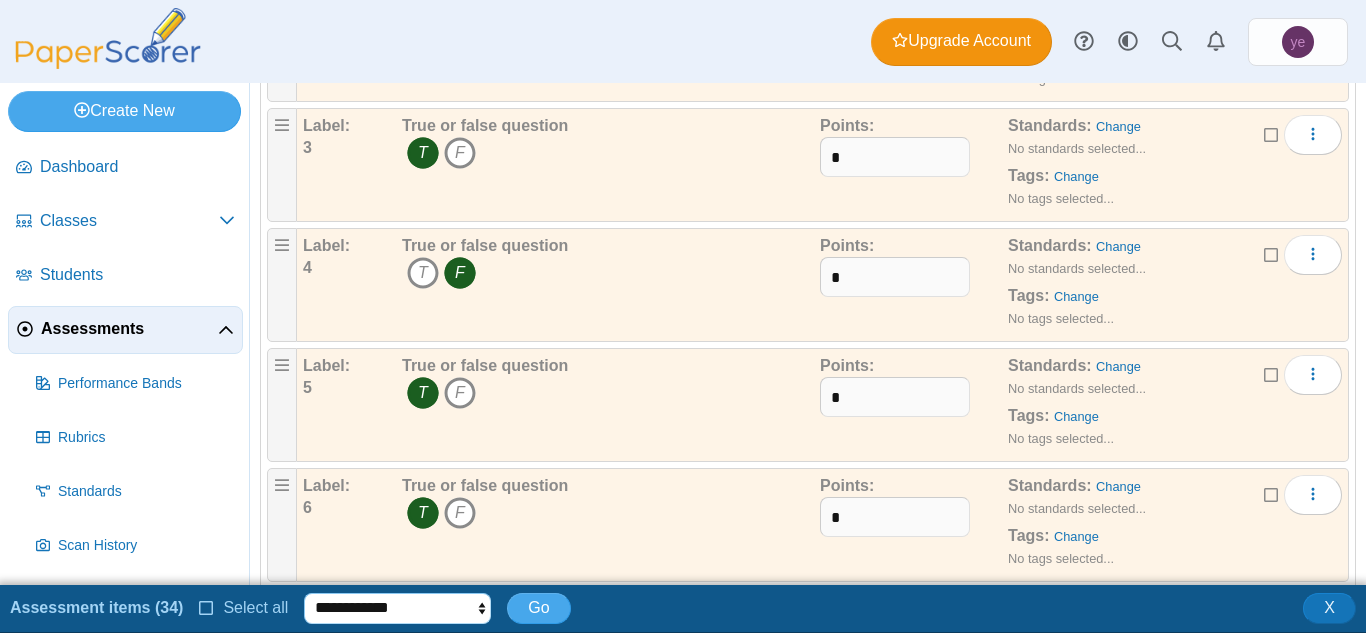 scroll, scrollTop: 0, scrollLeft: 0, axis: both 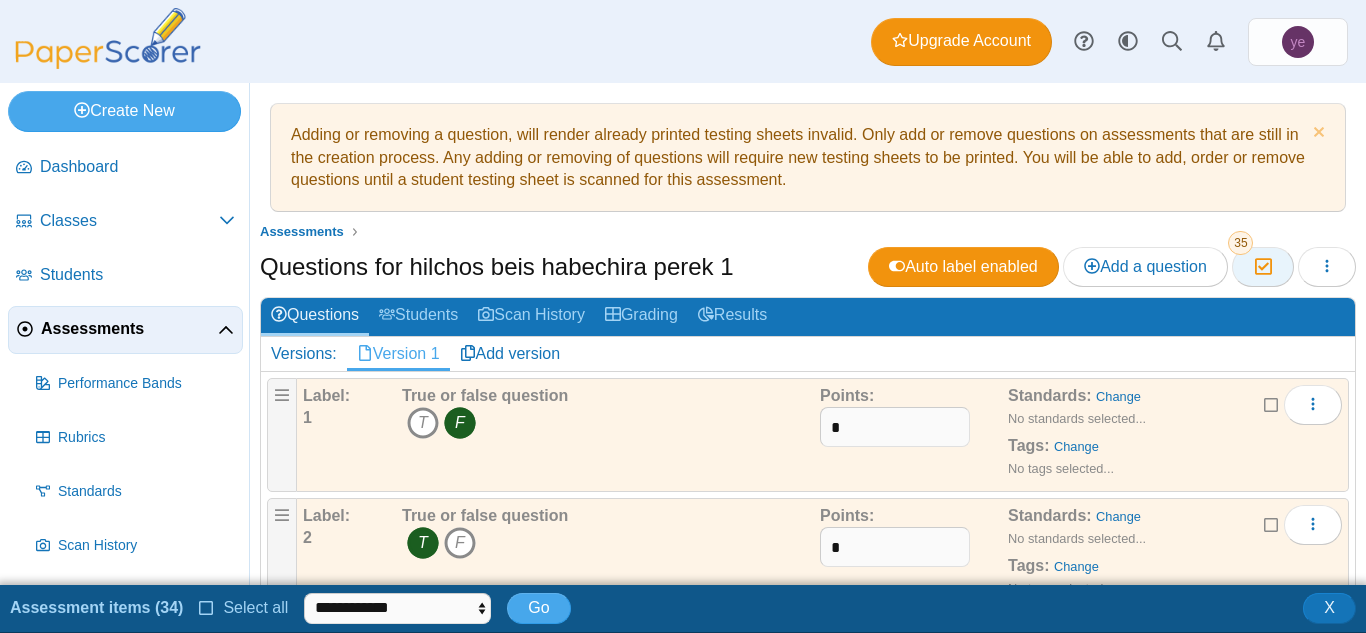 click at bounding box center [1262, 266] 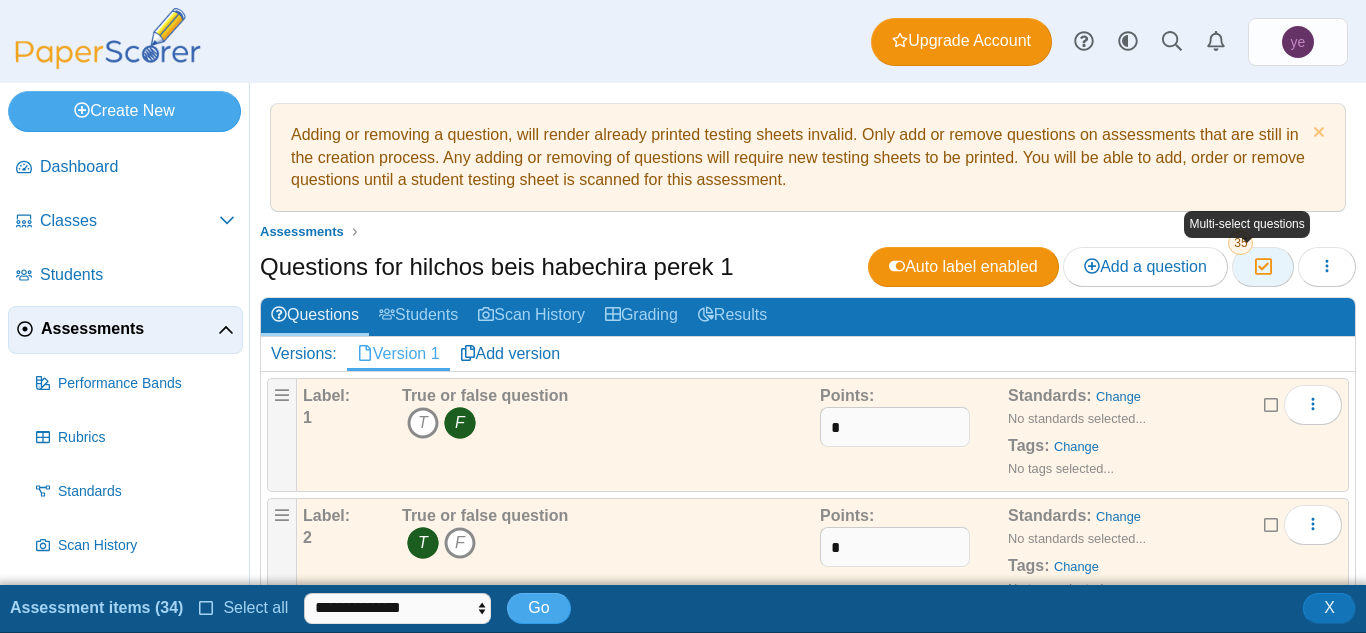 click at bounding box center [1262, 266] 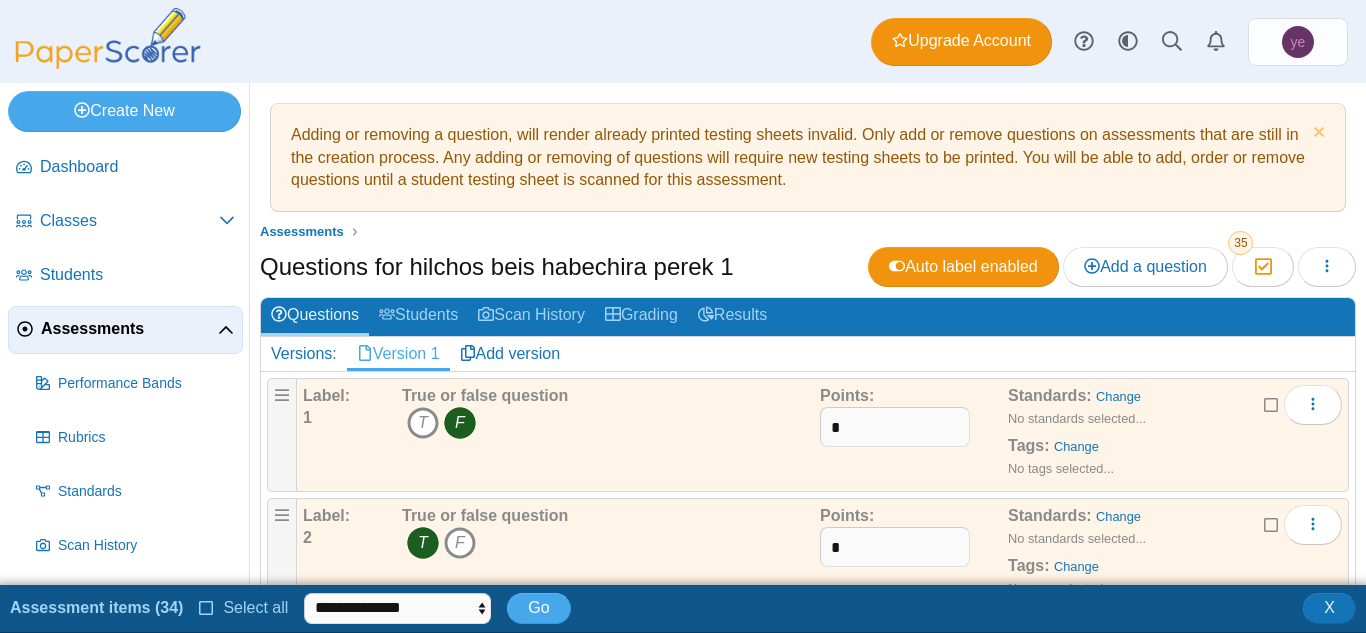 click at bounding box center [207, 606] 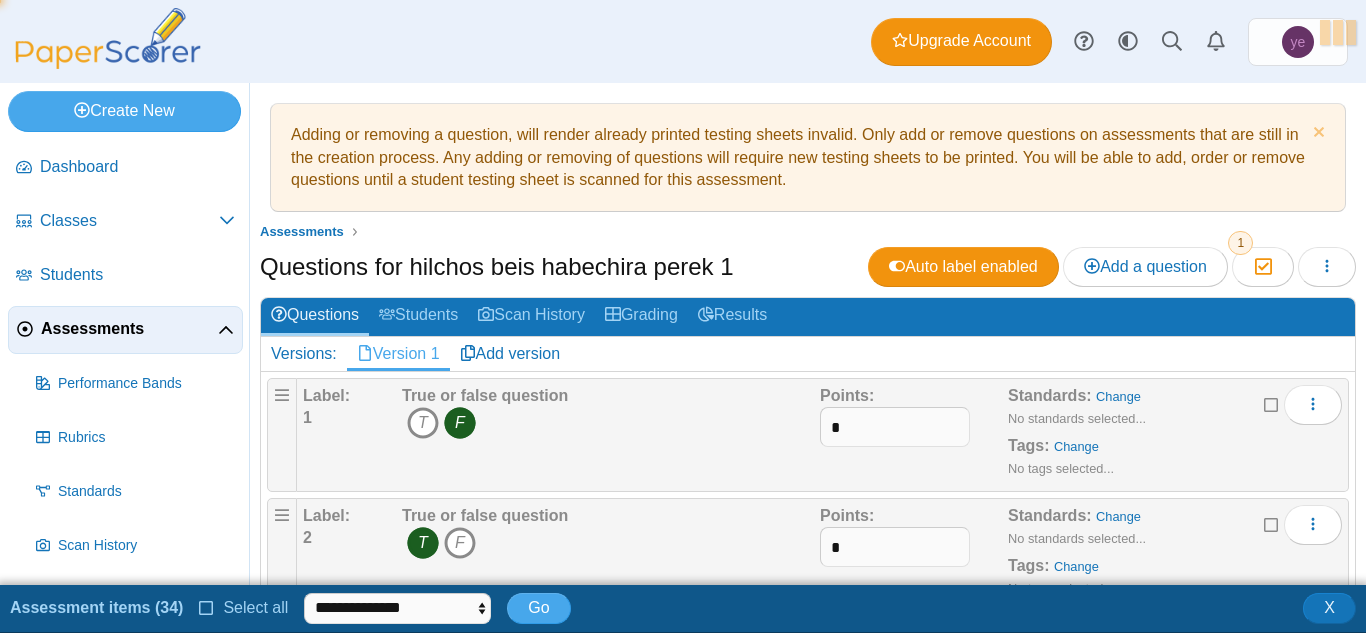 scroll, scrollTop: 4, scrollLeft: 0, axis: vertical 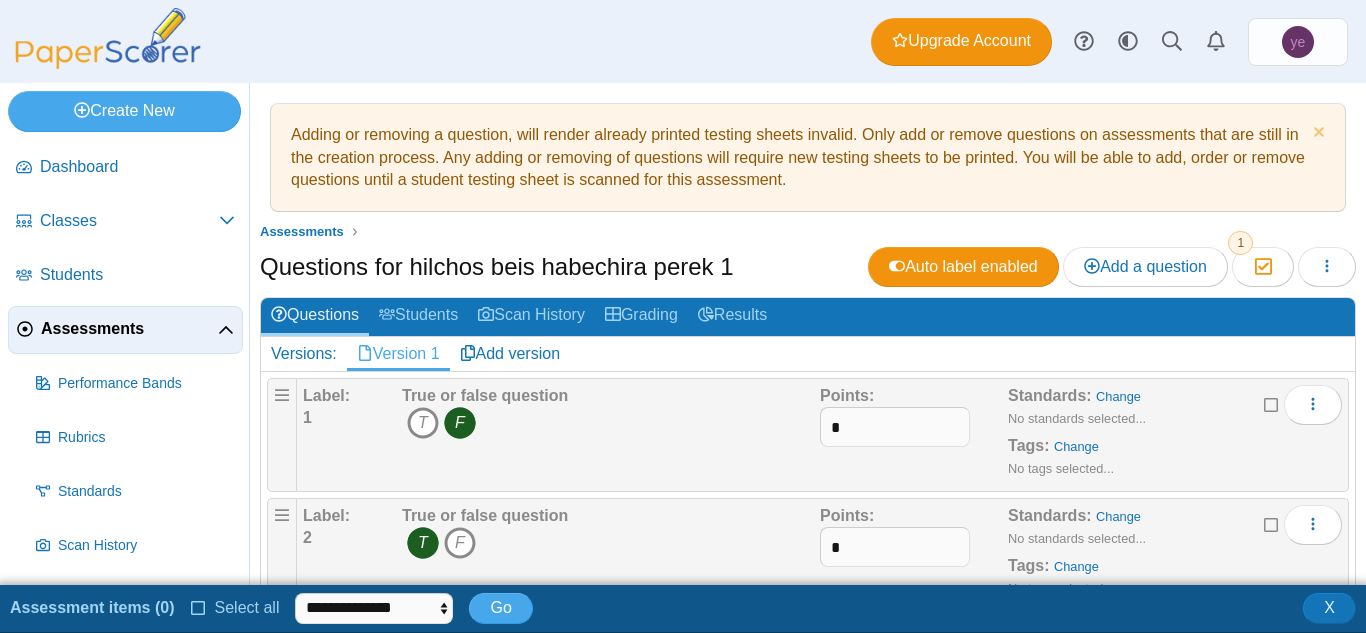 click at bounding box center [108, 38] 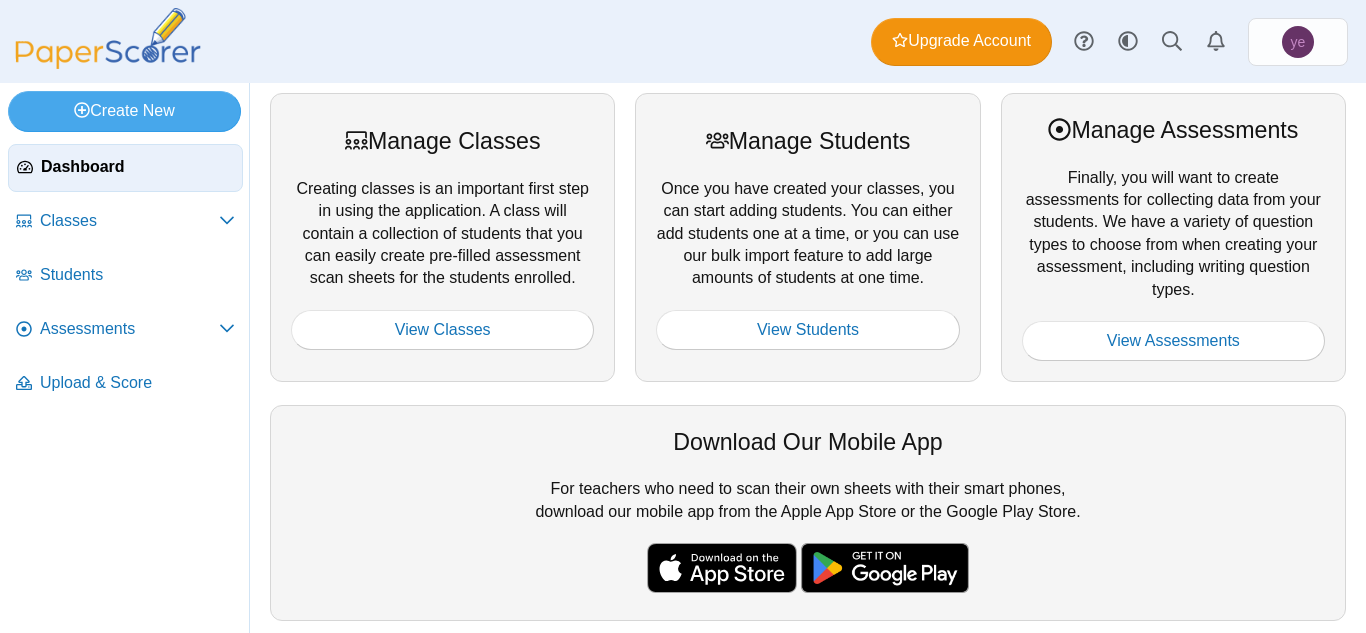 scroll, scrollTop: 0, scrollLeft: 0, axis: both 